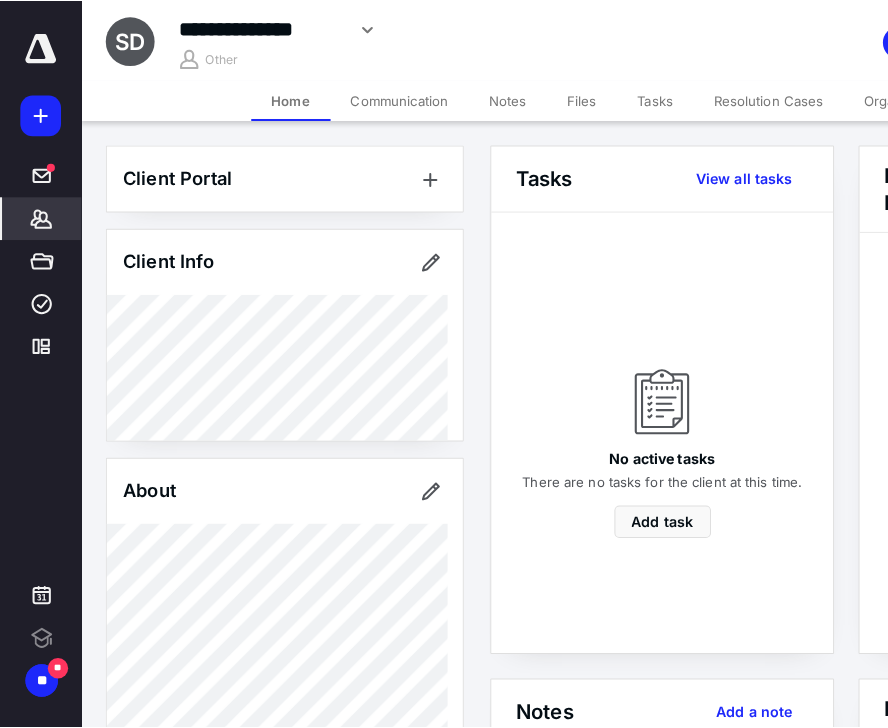 scroll, scrollTop: 0, scrollLeft: 0, axis: both 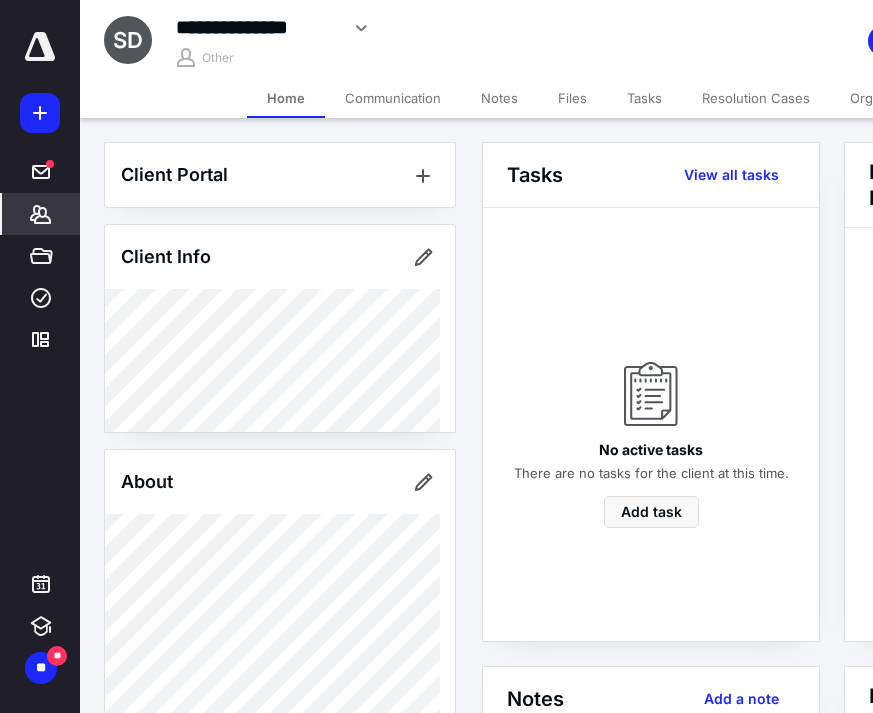 click on "Notes" at bounding box center [499, 98] 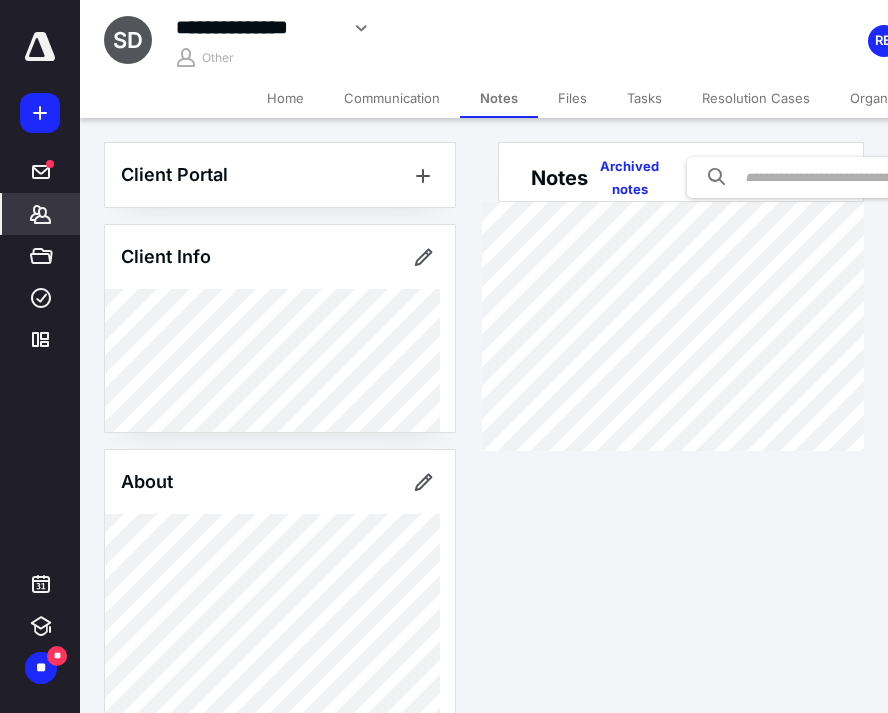 click on "Organizers" at bounding box center [884, 98] 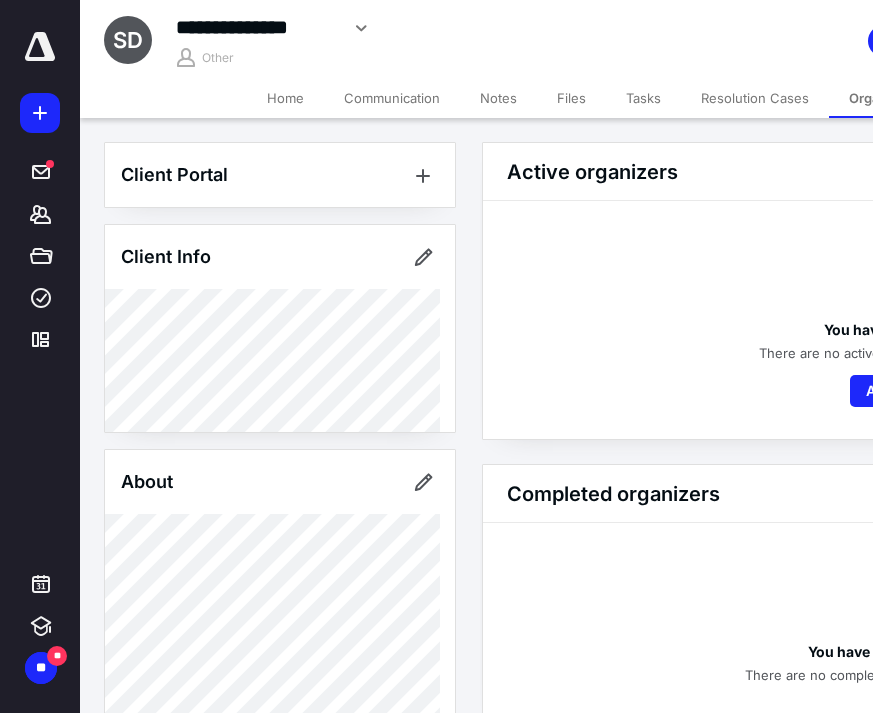 click on "Resolution Cases" at bounding box center (755, 98) 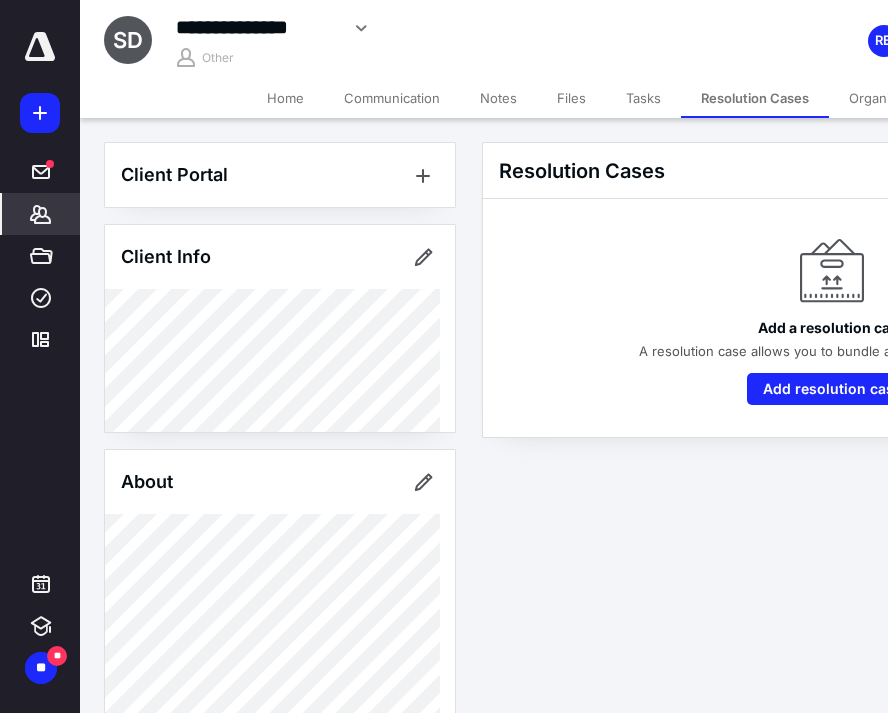click on "Tasks" at bounding box center [643, 98] 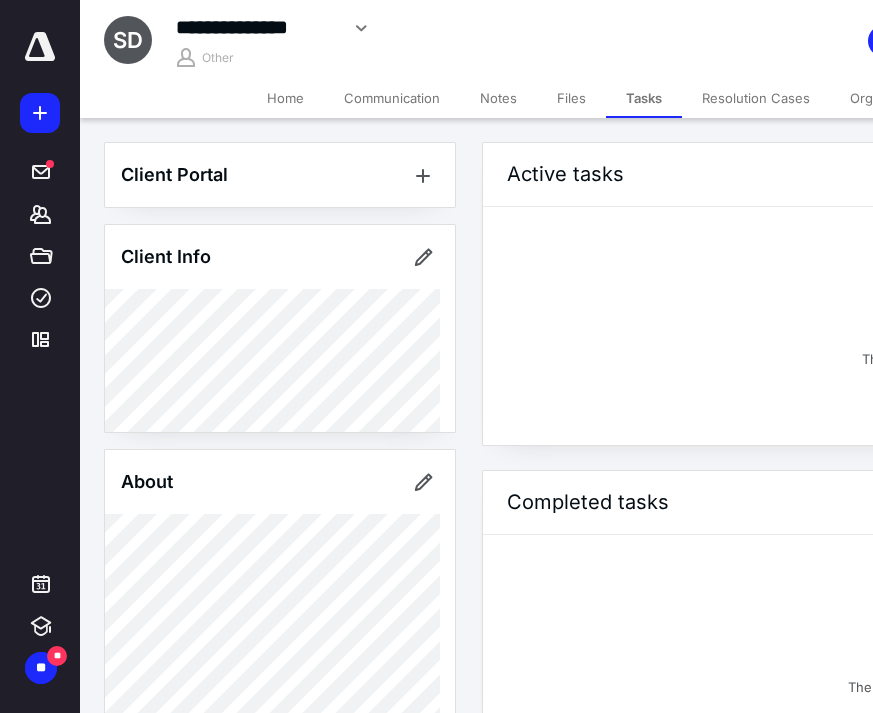 click on "Notes" at bounding box center (498, 98) 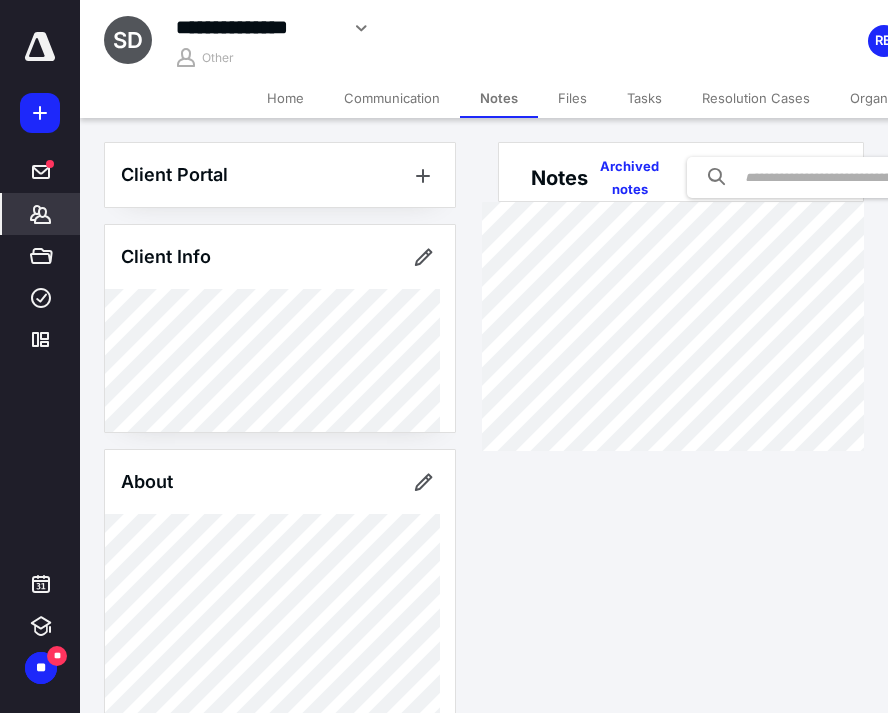 click on "Communication" at bounding box center [392, 98] 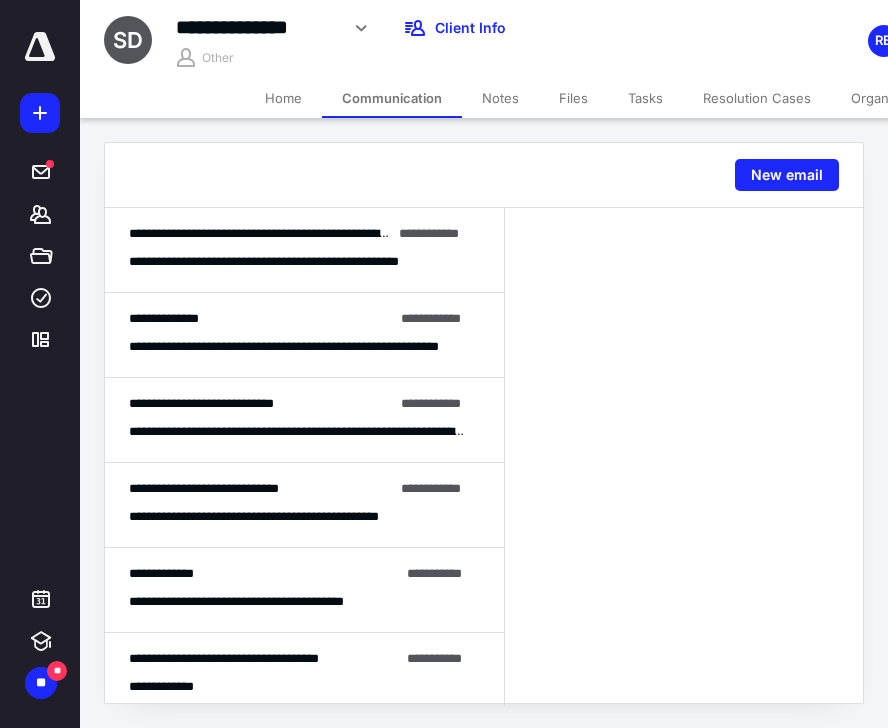 click on "**********" at bounding box center (299, 233) 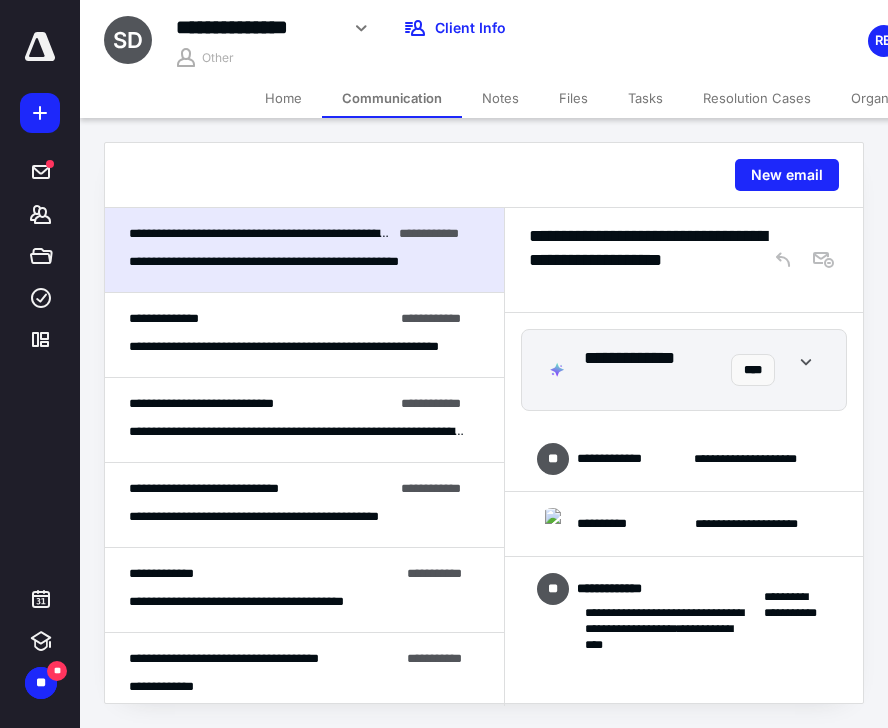 scroll, scrollTop: 47, scrollLeft: 0, axis: vertical 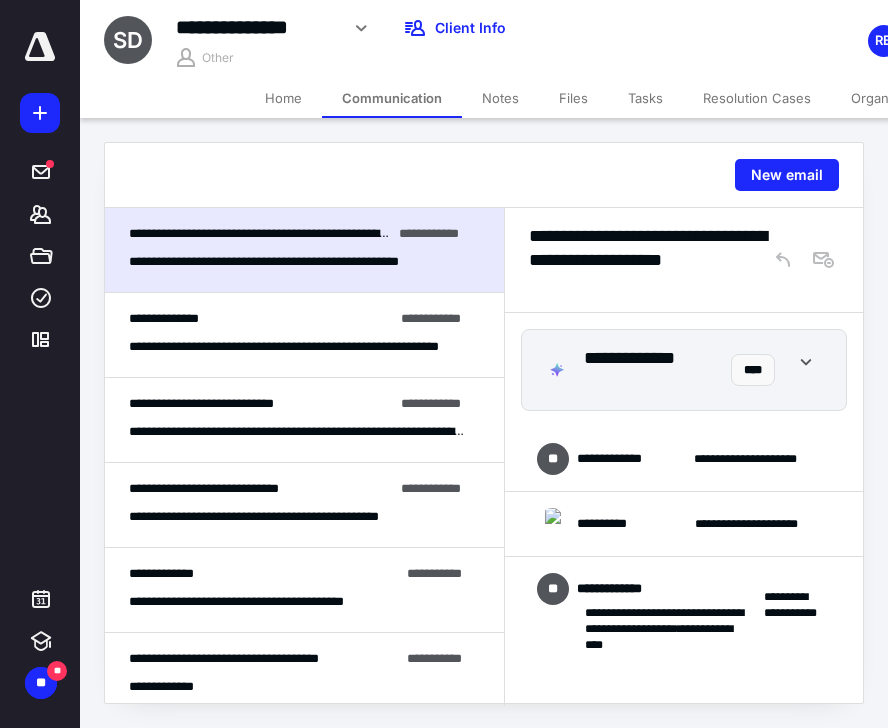 click on "**********" at bounding box center (297, 347) 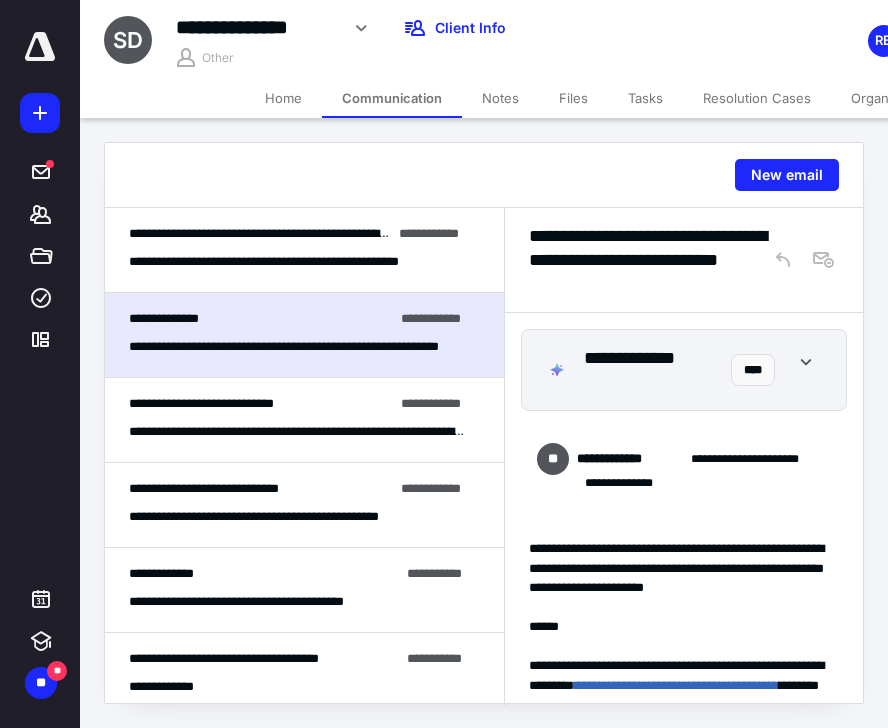 scroll, scrollTop: 960, scrollLeft: 0, axis: vertical 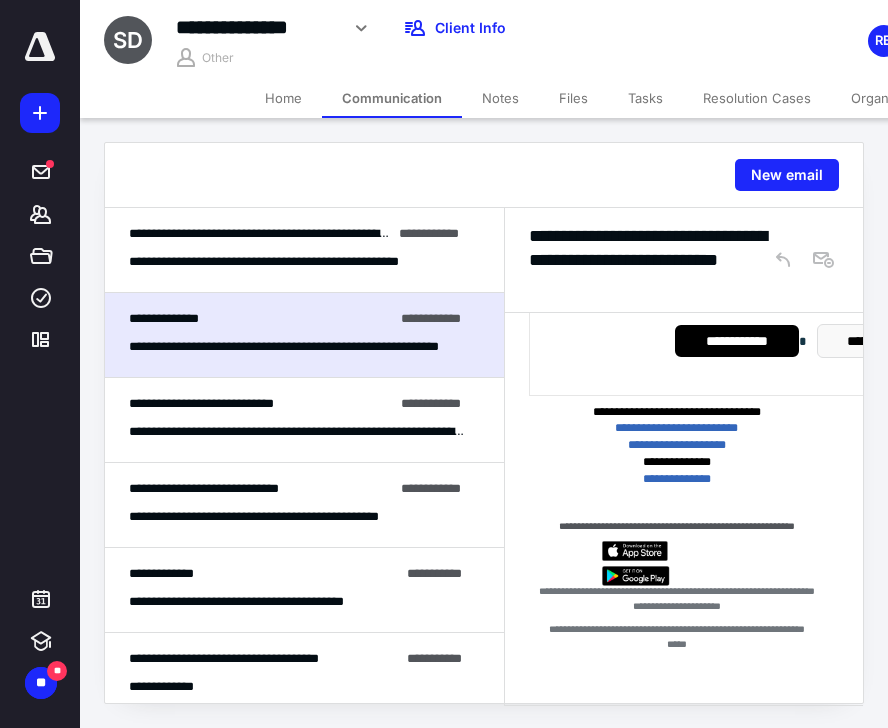 click on "**********" at bounding box center [297, 432] 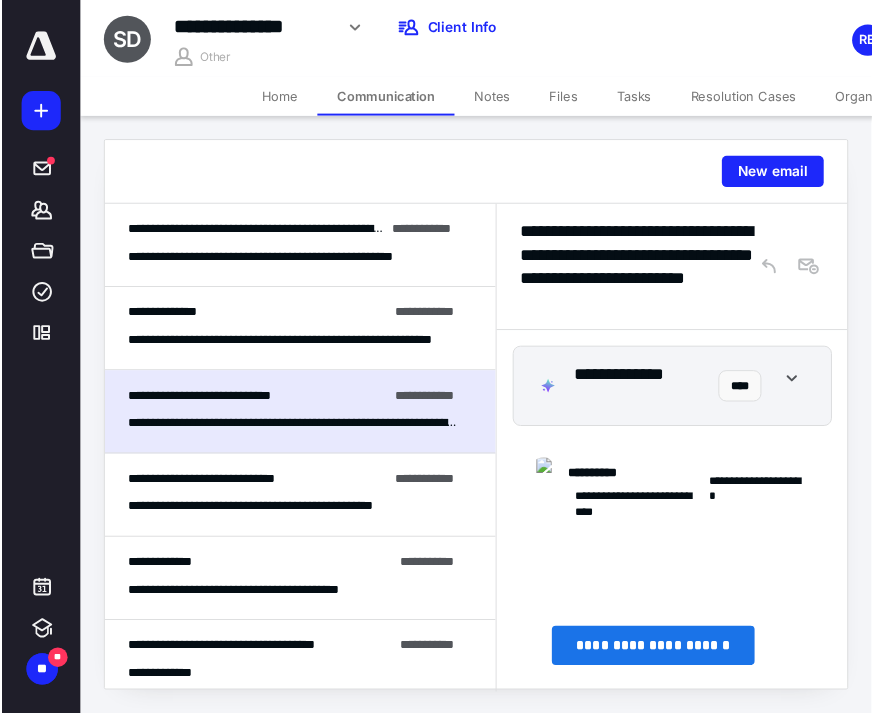 scroll, scrollTop: 1634, scrollLeft: 0, axis: vertical 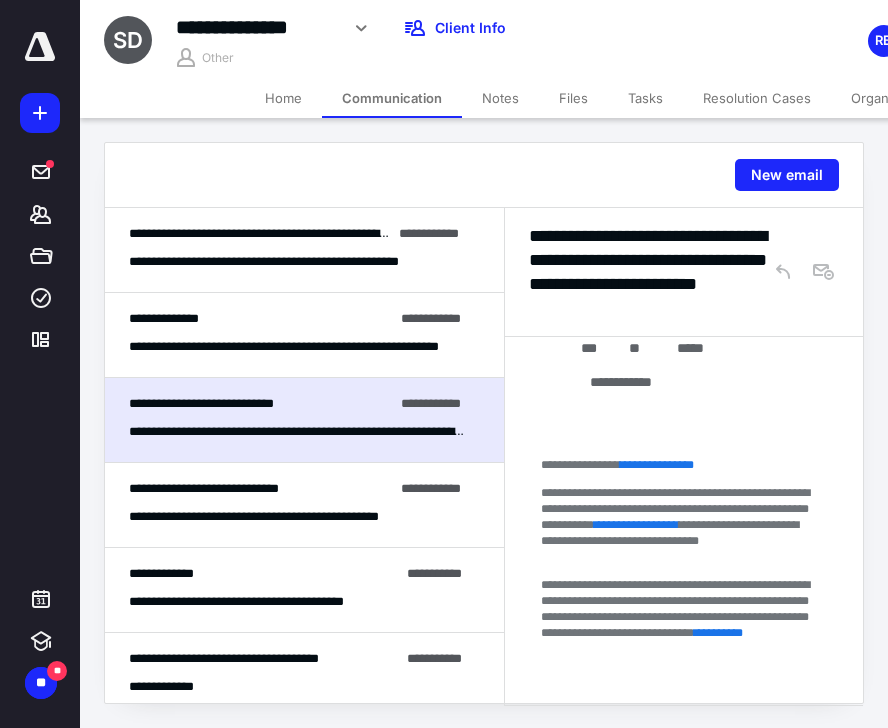 click on "Home" at bounding box center [283, 98] 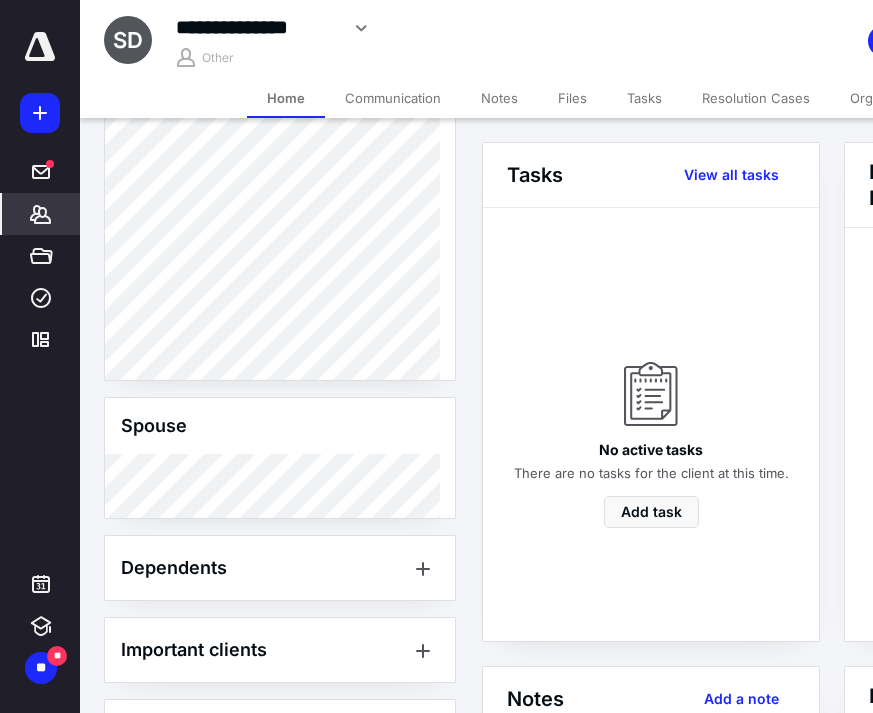 scroll, scrollTop: 406, scrollLeft: 0, axis: vertical 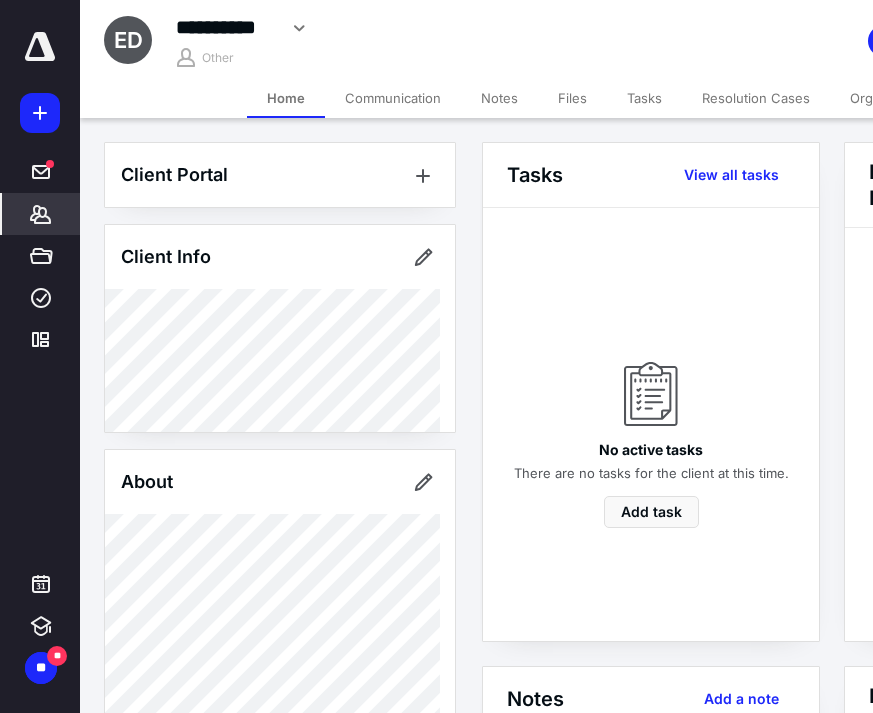 click on "Notes" at bounding box center (499, 98) 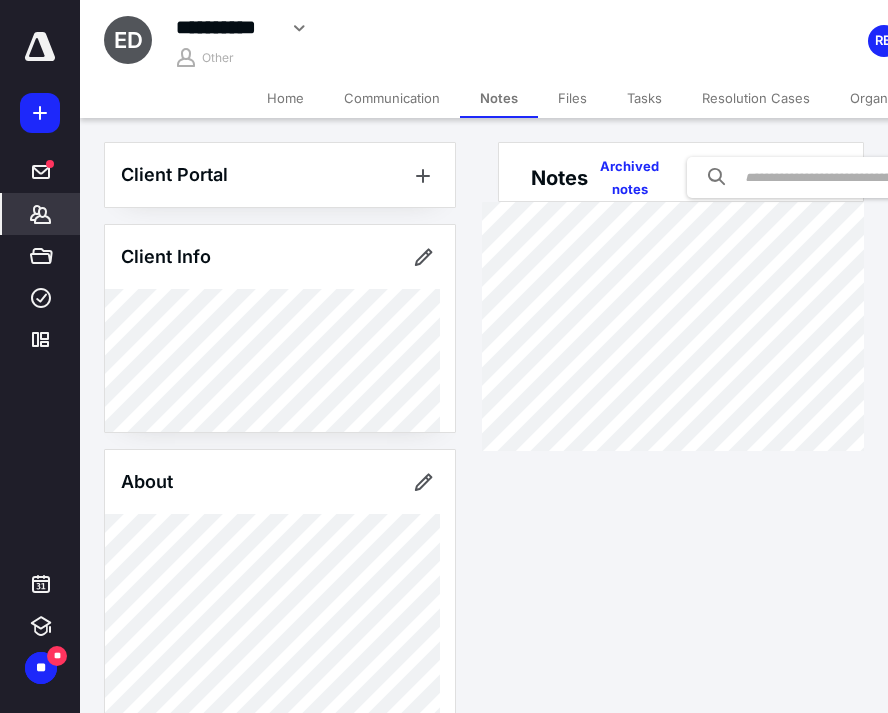 click on "Tasks" at bounding box center (644, 98) 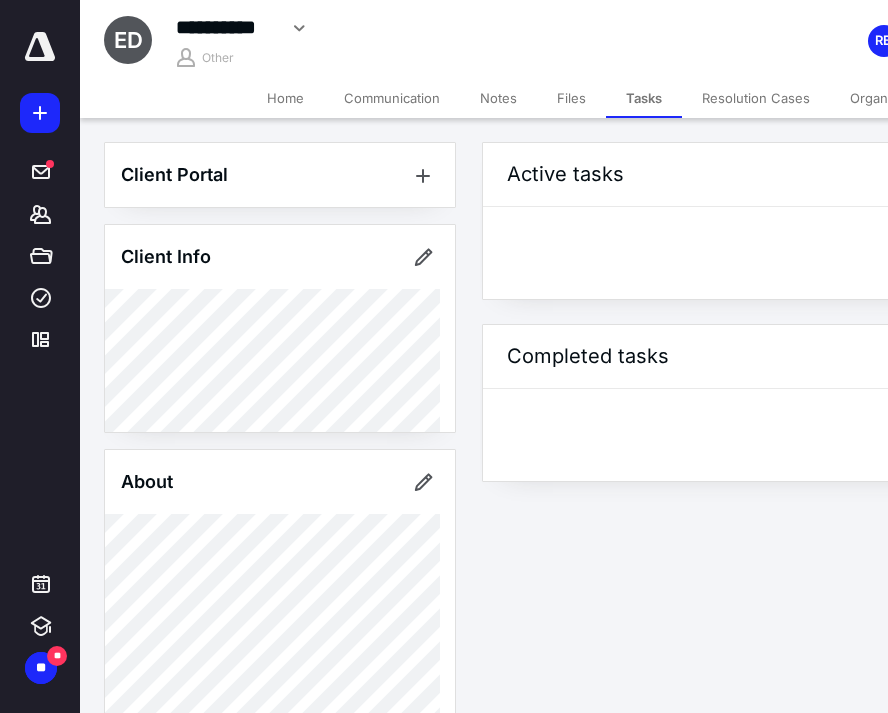 click on "Tasks" at bounding box center [644, 98] 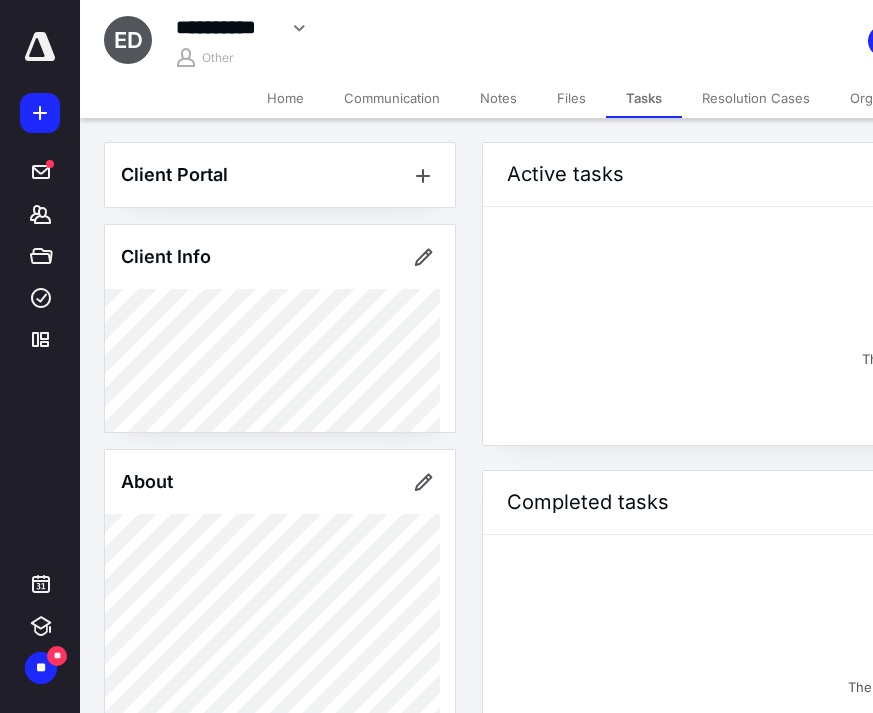 click on "Notes" at bounding box center [498, 98] 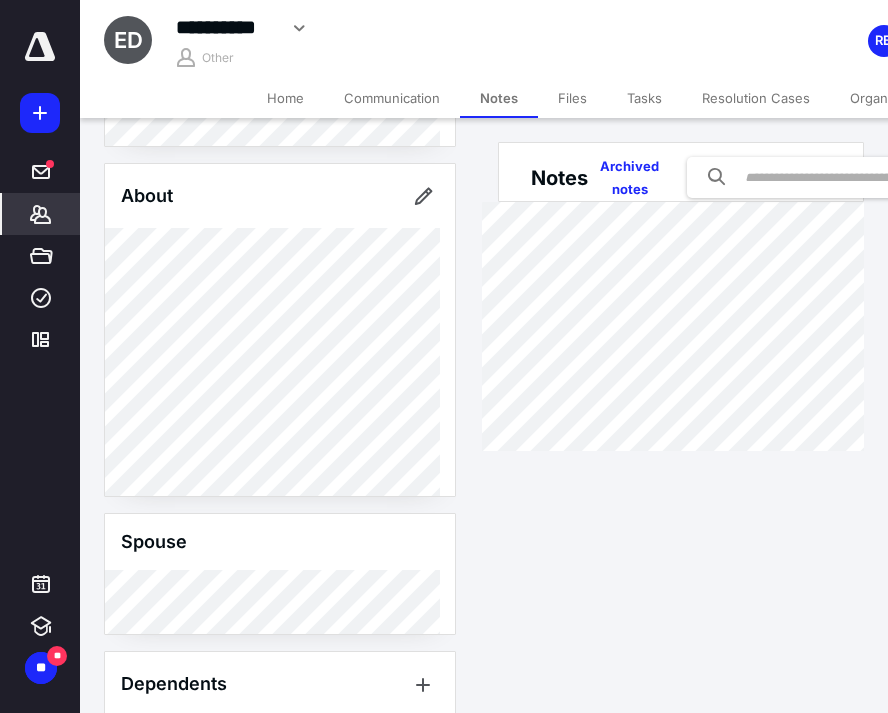scroll, scrollTop: 295, scrollLeft: 0, axis: vertical 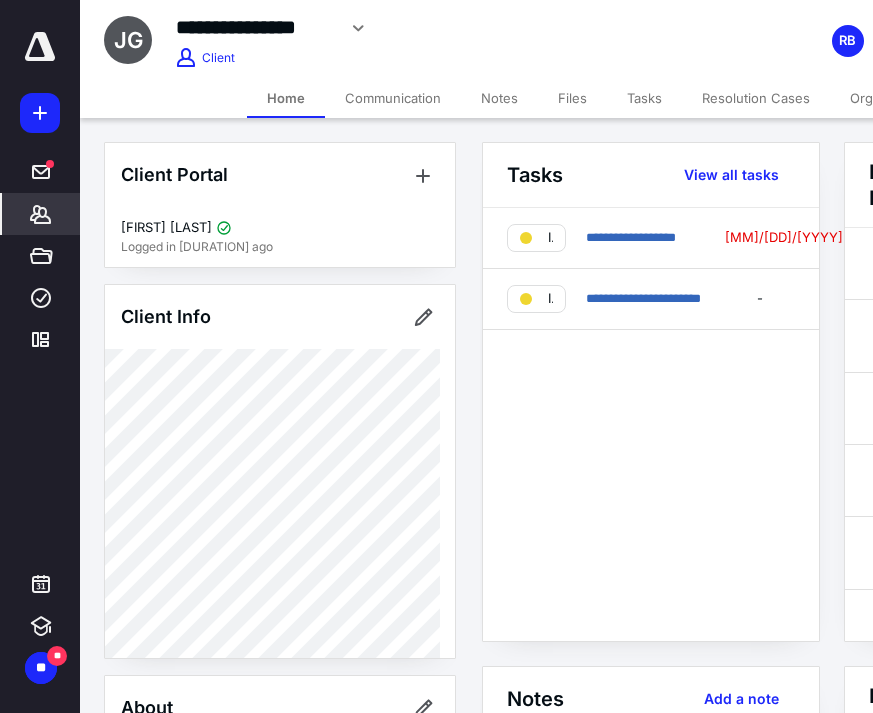 click on "Notes" at bounding box center [499, 98] 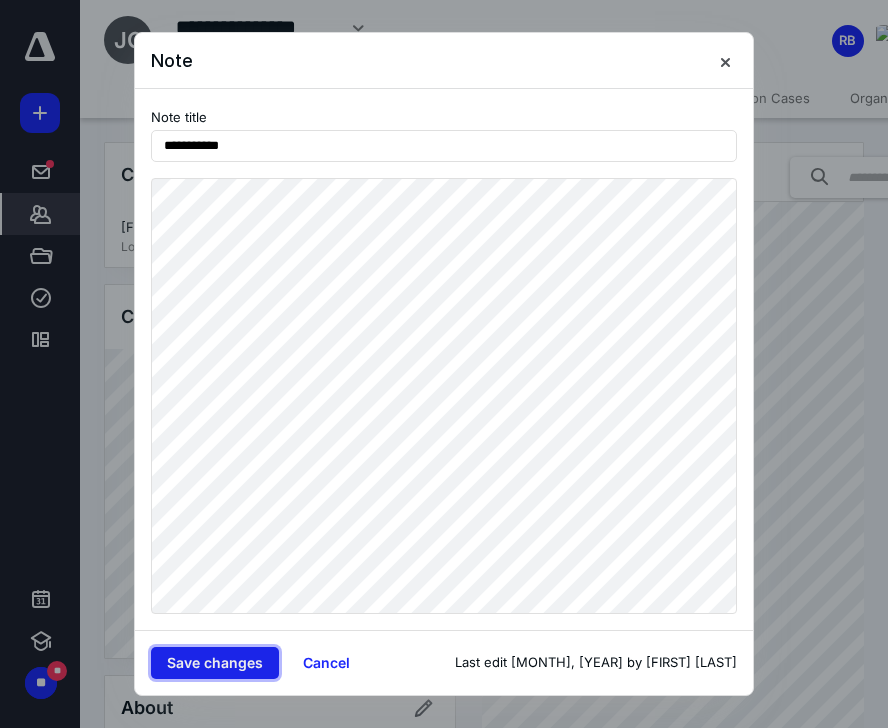 click on "Save changes" at bounding box center [215, 663] 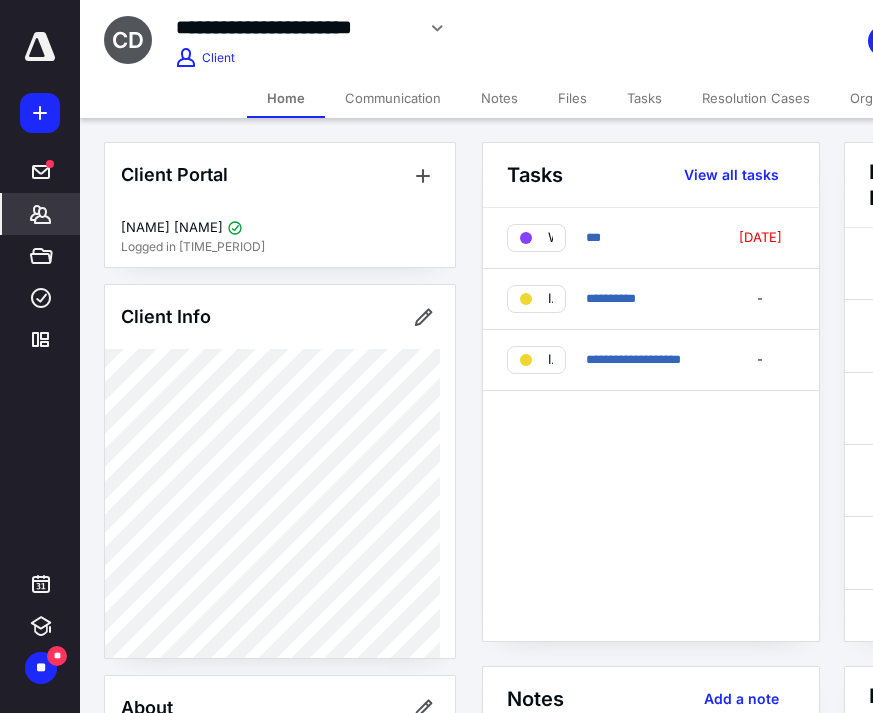 click on "Notes" at bounding box center [499, 98] 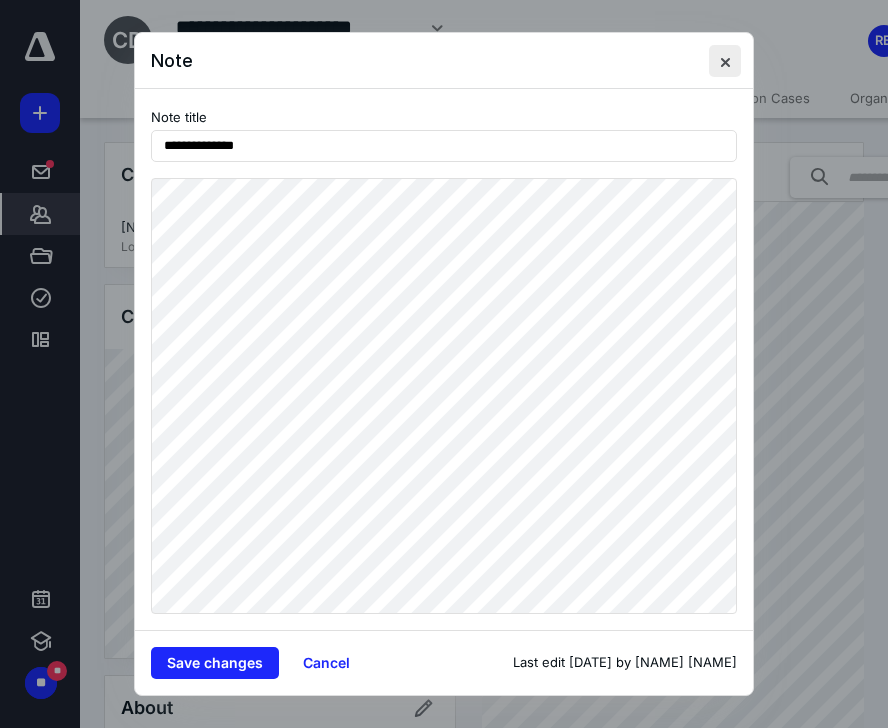 click at bounding box center (725, 61) 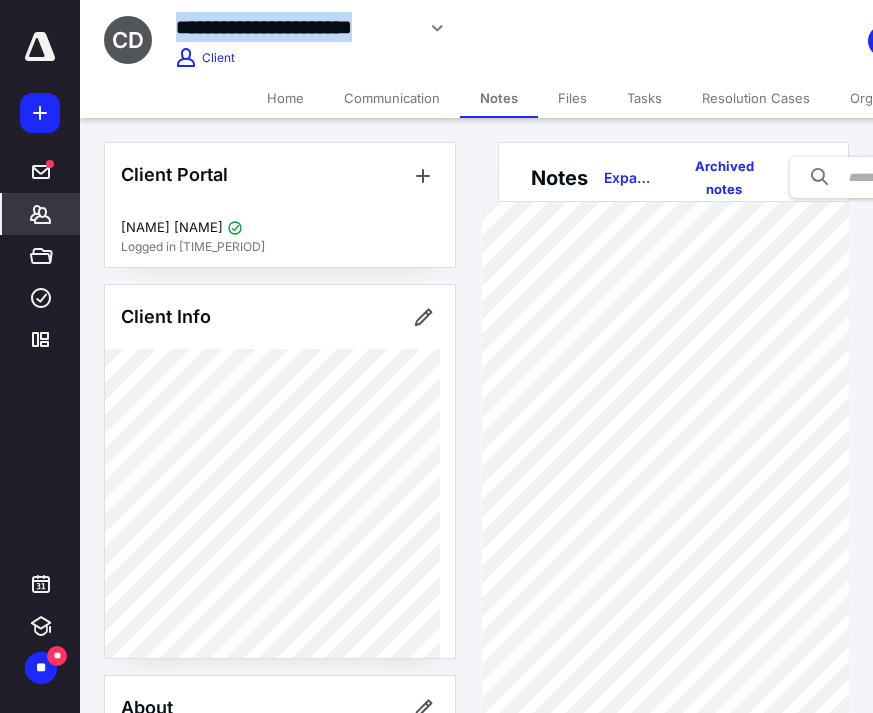 drag, startPoint x: 182, startPoint y: 28, endPoint x: 409, endPoint y: 28, distance: 227 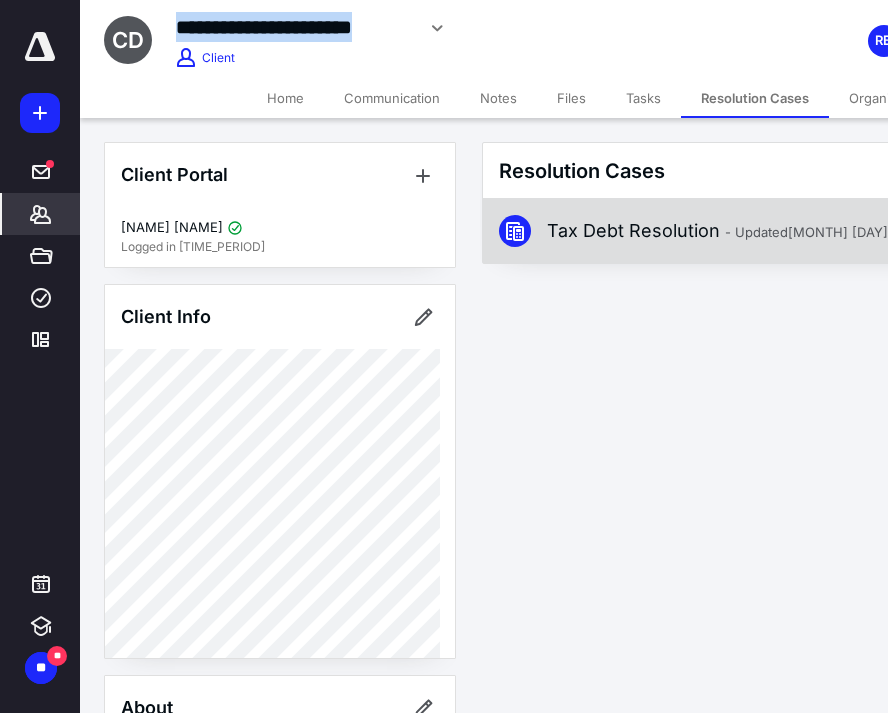 click on "Tax Debt Resolution   - Updated  May 30, 2025 12:35 PM" at bounding box center [766, 231] 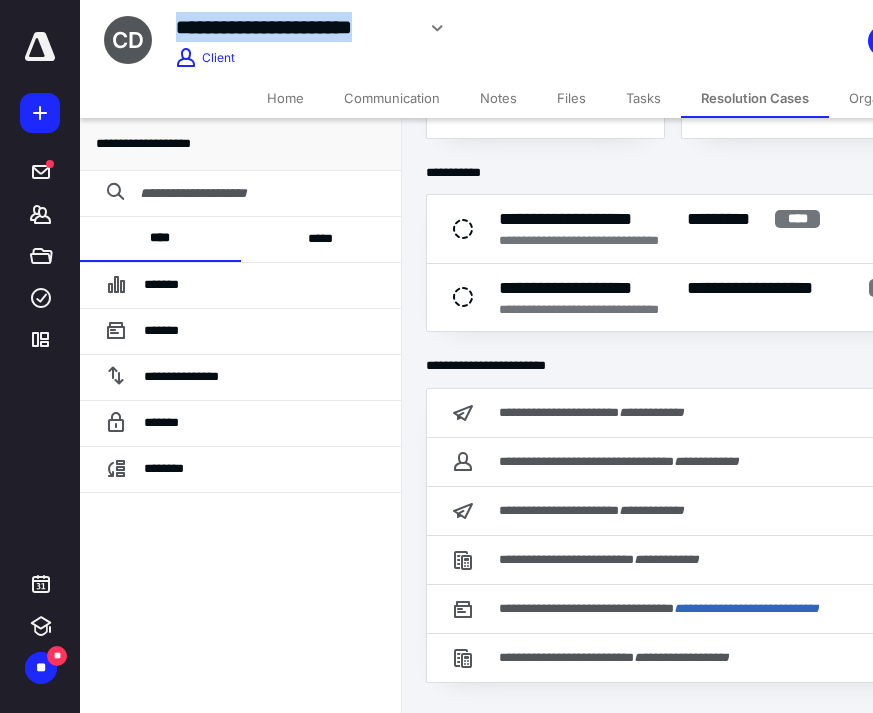 scroll, scrollTop: 244, scrollLeft: 0, axis: vertical 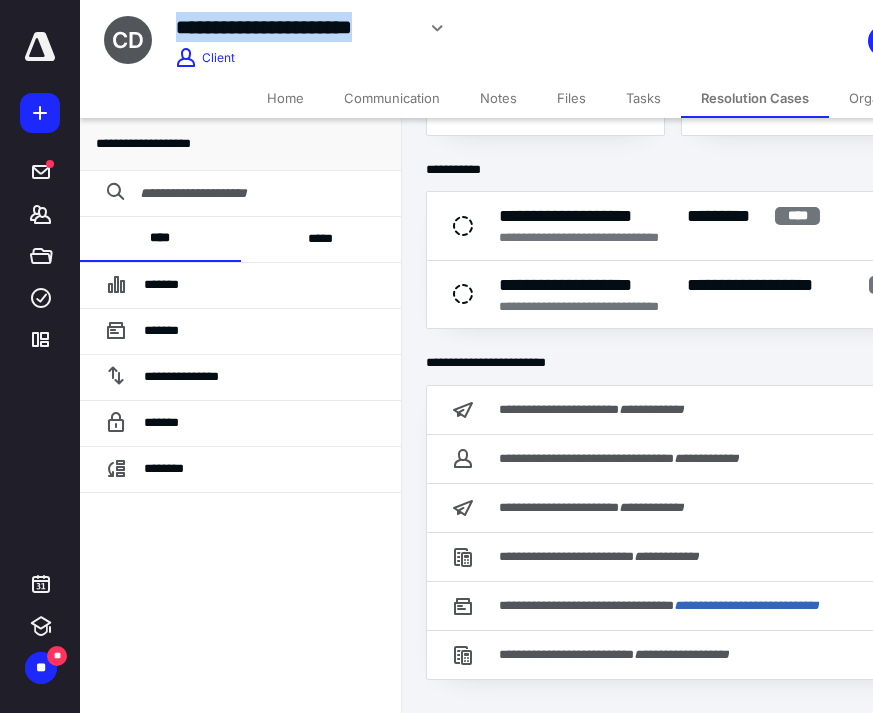 click on "Notes" at bounding box center [498, 98] 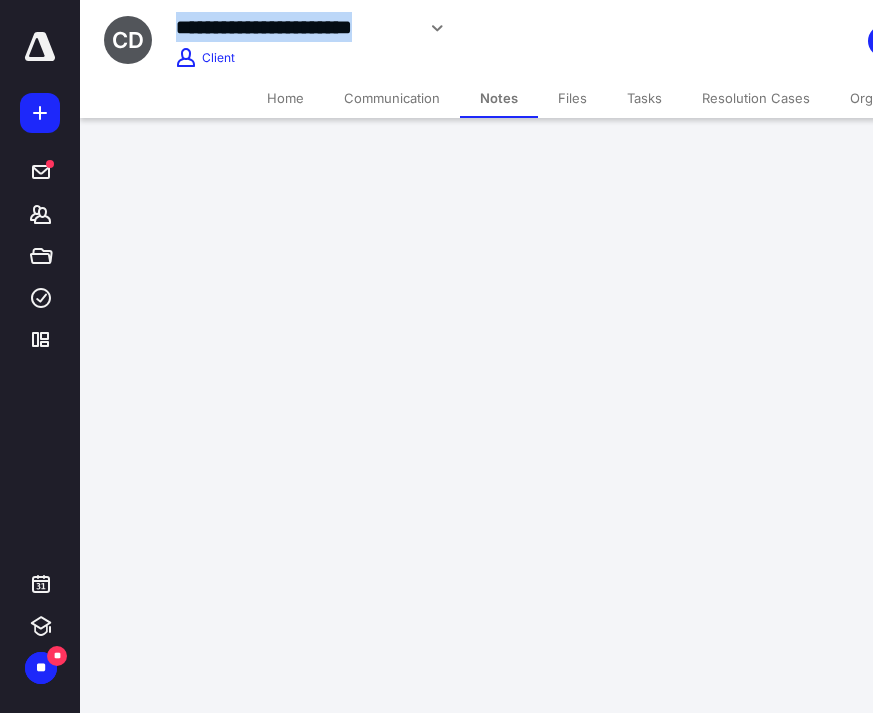 scroll, scrollTop: 0, scrollLeft: 0, axis: both 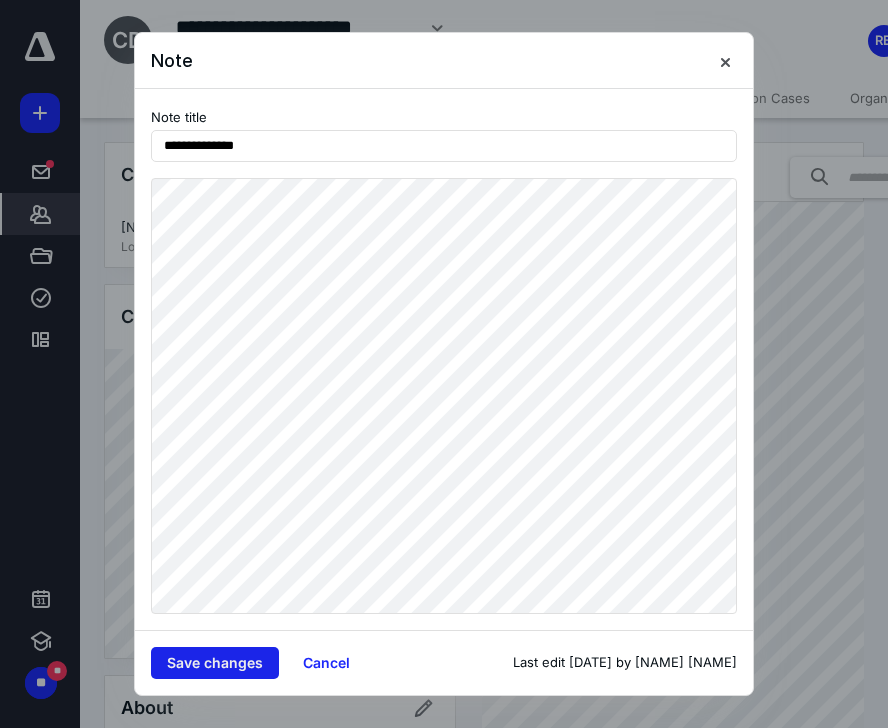 click on "Save changes" at bounding box center [215, 663] 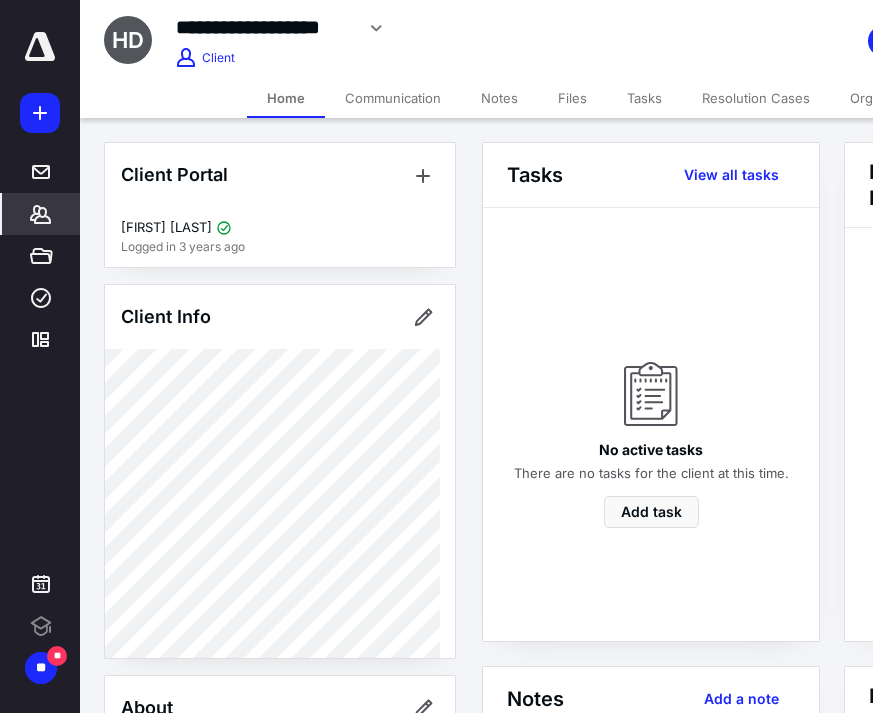 scroll, scrollTop: 0, scrollLeft: 0, axis: both 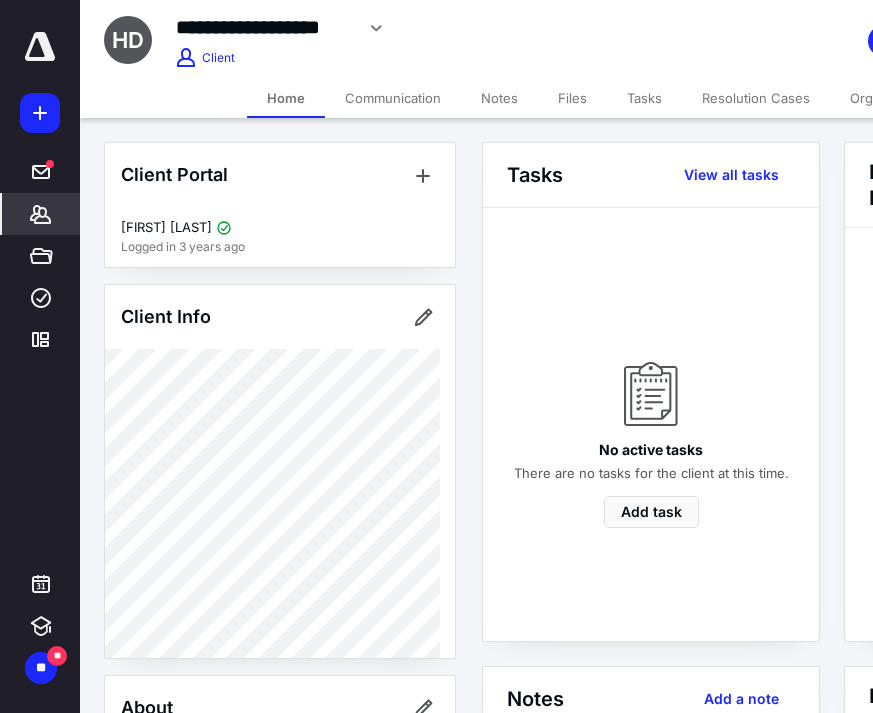 click on "Notes" at bounding box center (499, 98) 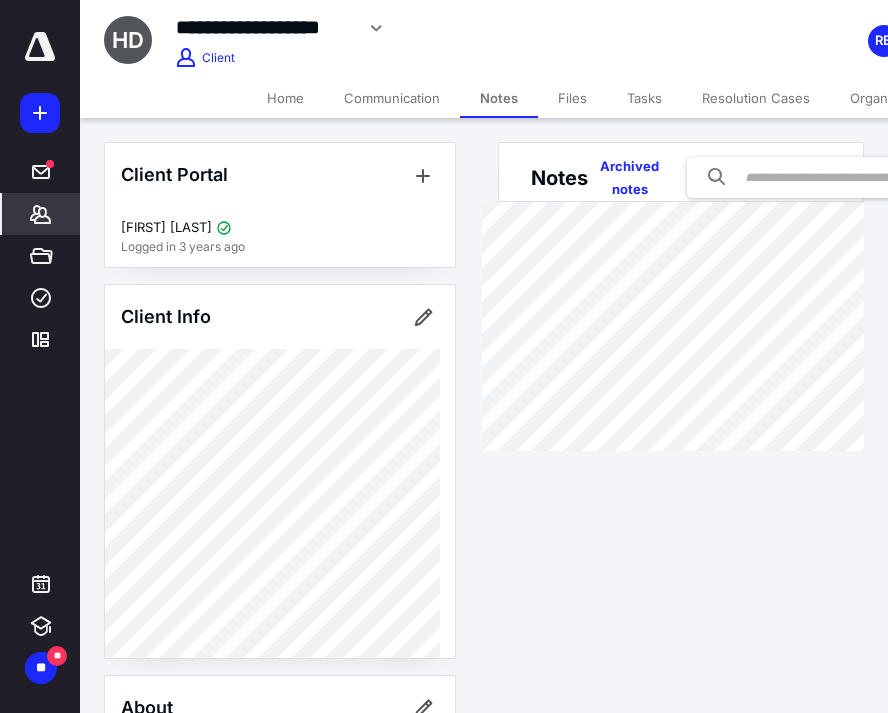 click on "Tasks" at bounding box center (644, 98) 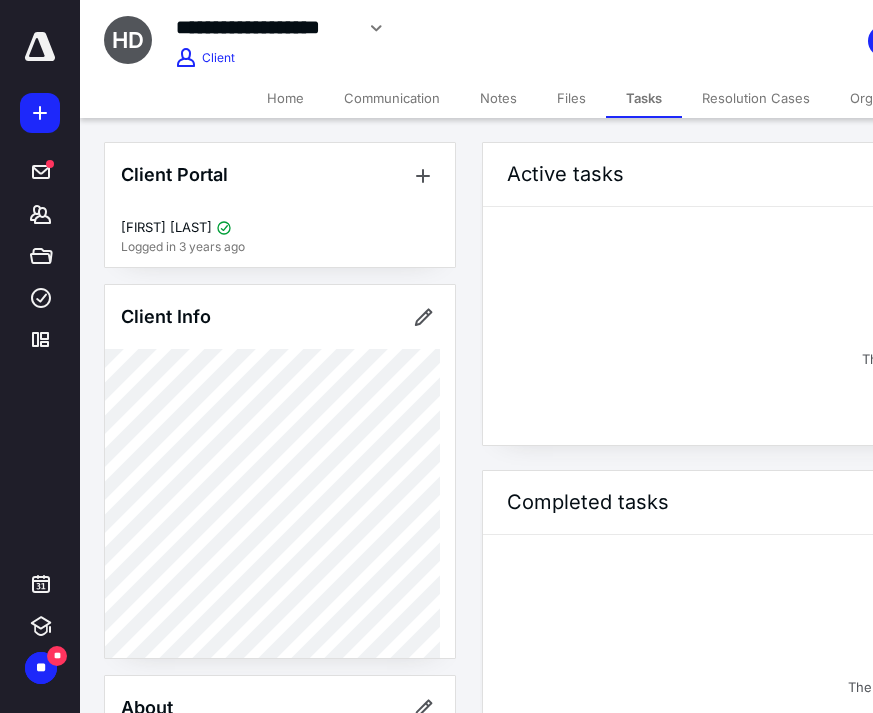 click on "Resolution Cases" at bounding box center [756, 98] 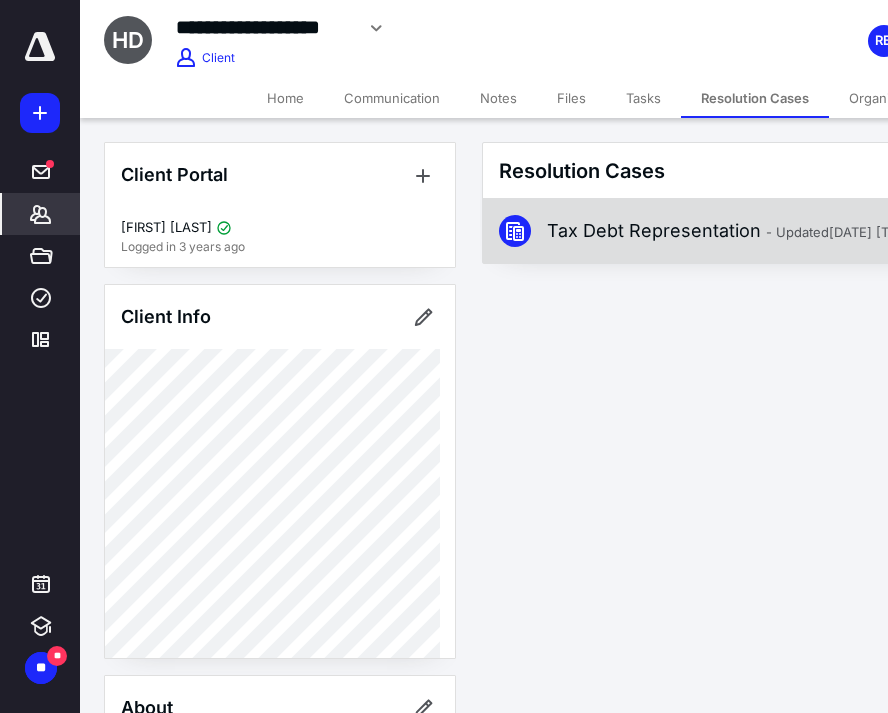 click on "Tax Debt Representation   - Updated  [DATE] [TIME]" at bounding box center [732, 231] 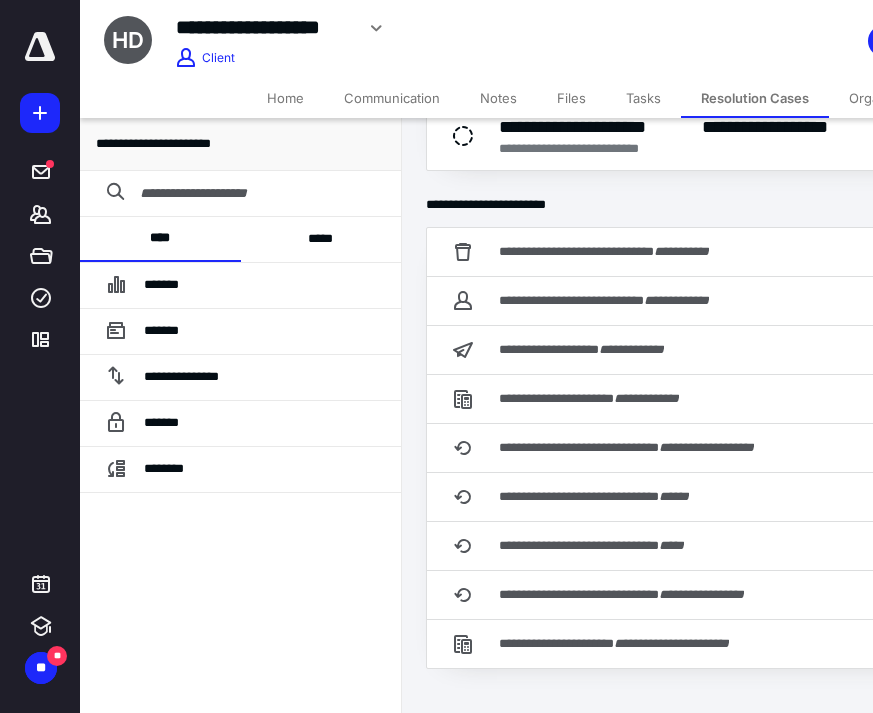 scroll, scrollTop: 816, scrollLeft: 0, axis: vertical 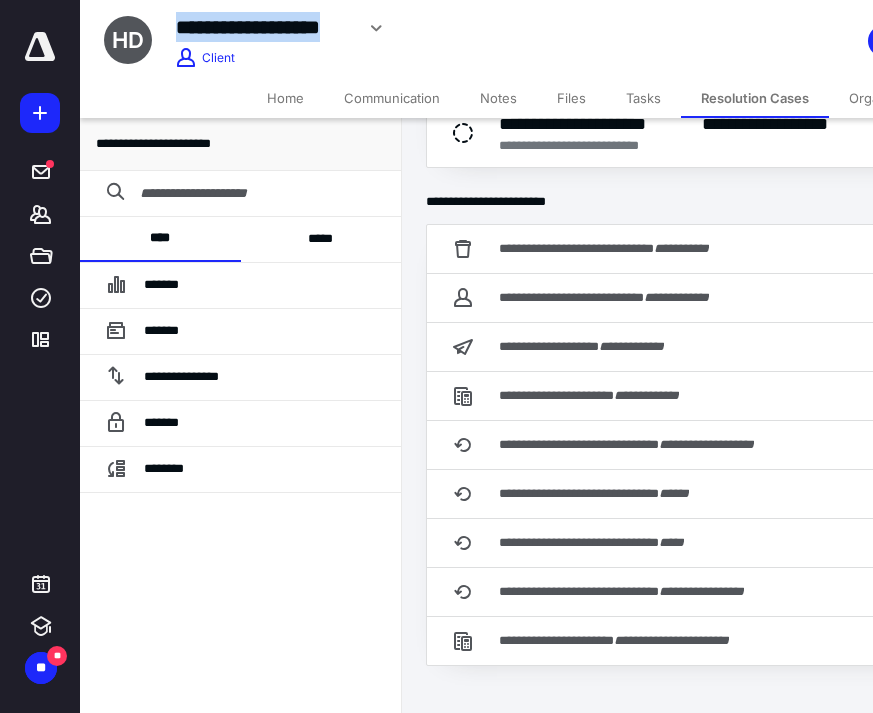 drag, startPoint x: 181, startPoint y: 23, endPoint x: 350, endPoint y: 30, distance: 169.14491 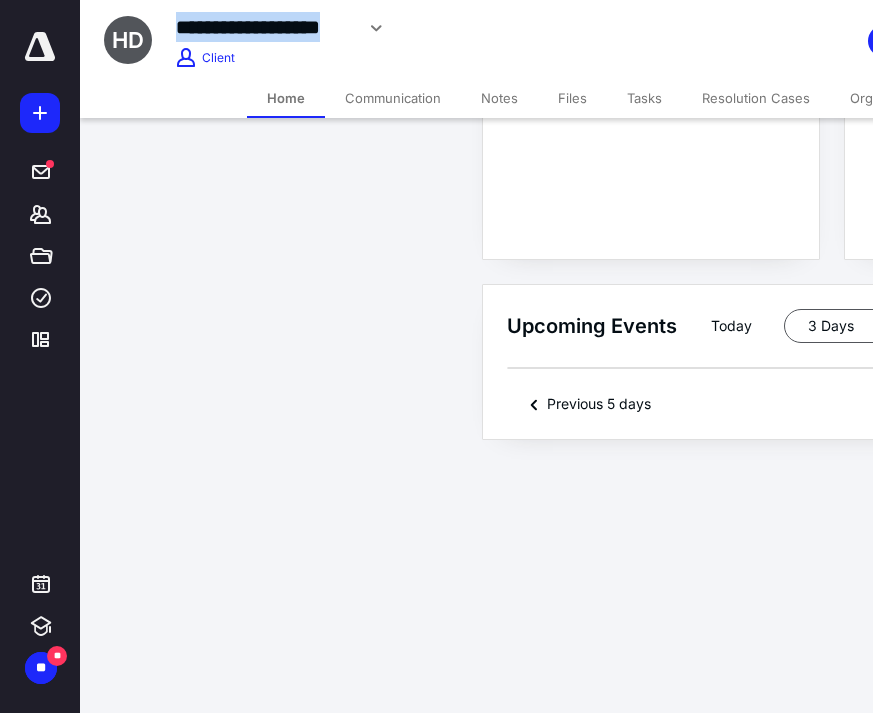 scroll, scrollTop: 0, scrollLeft: 0, axis: both 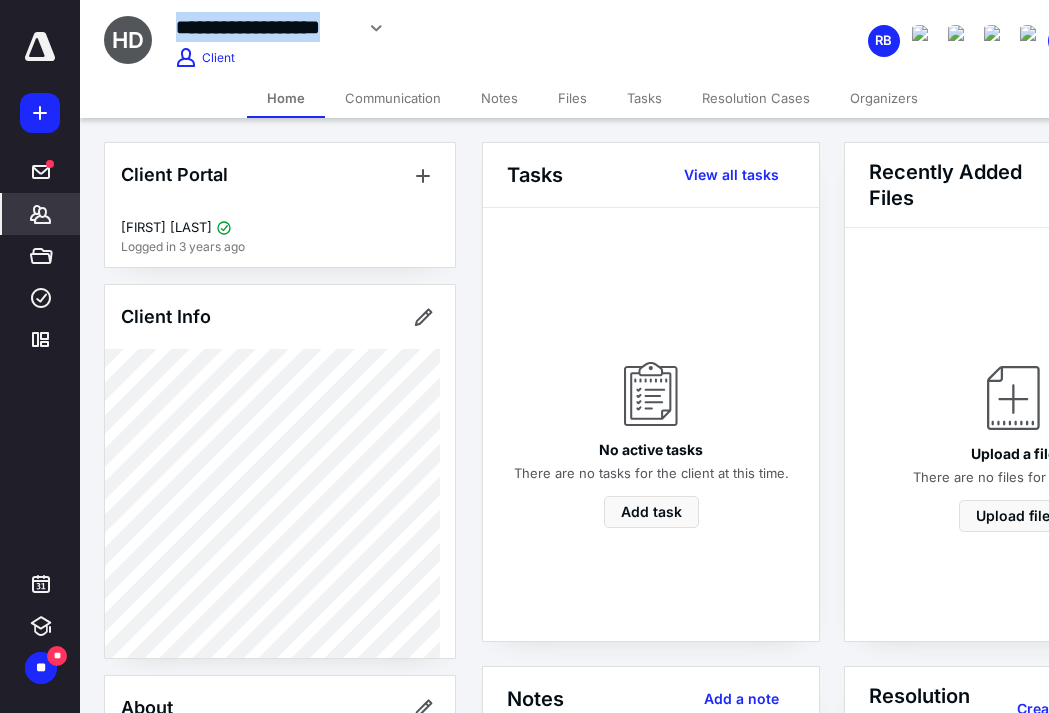 click on "Tasks" at bounding box center (644, 98) 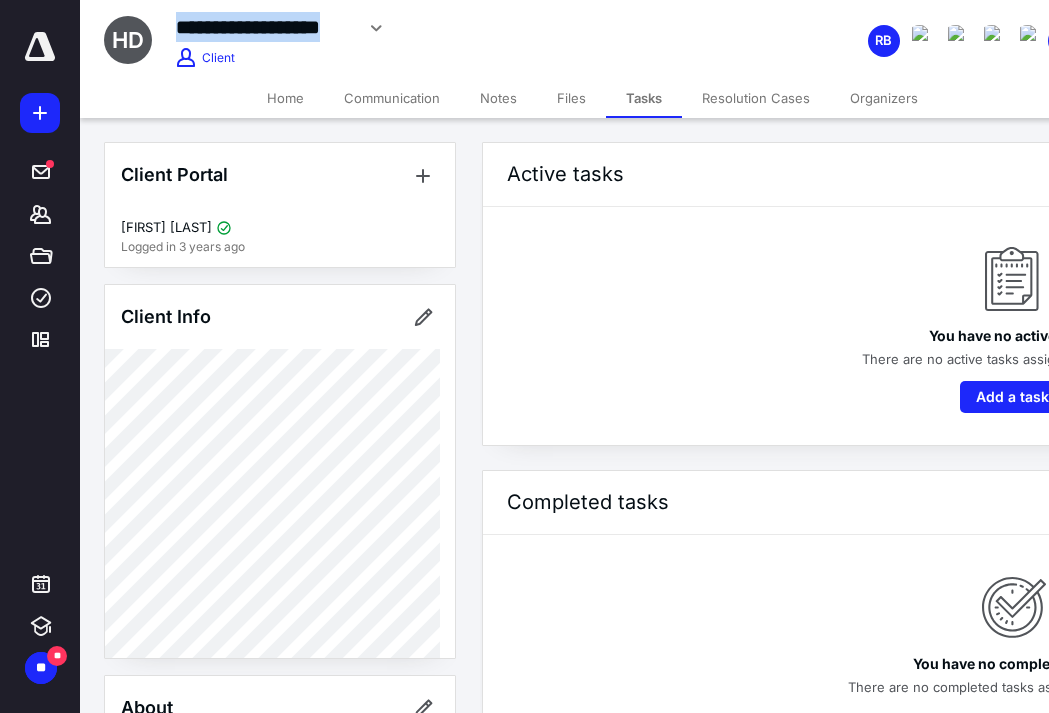 click on "Resolution Cases" at bounding box center [756, 98] 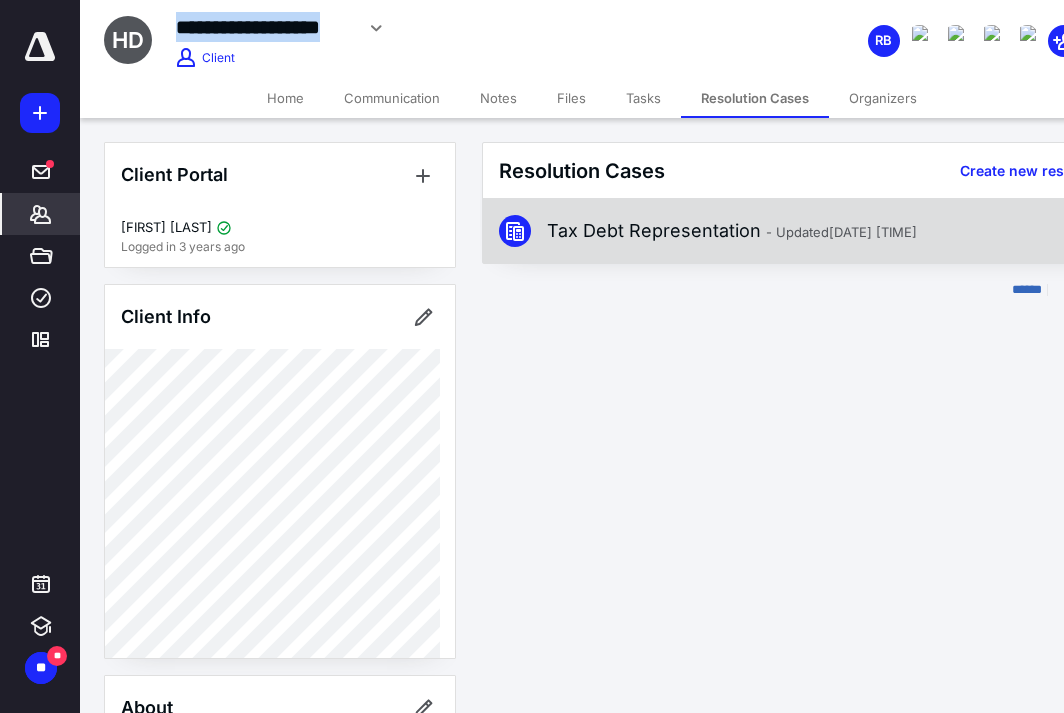 click on "Tax Debt Representation   - Updated  Aug 31, 2021 11:32 AM" at bounding box center (732, 231) 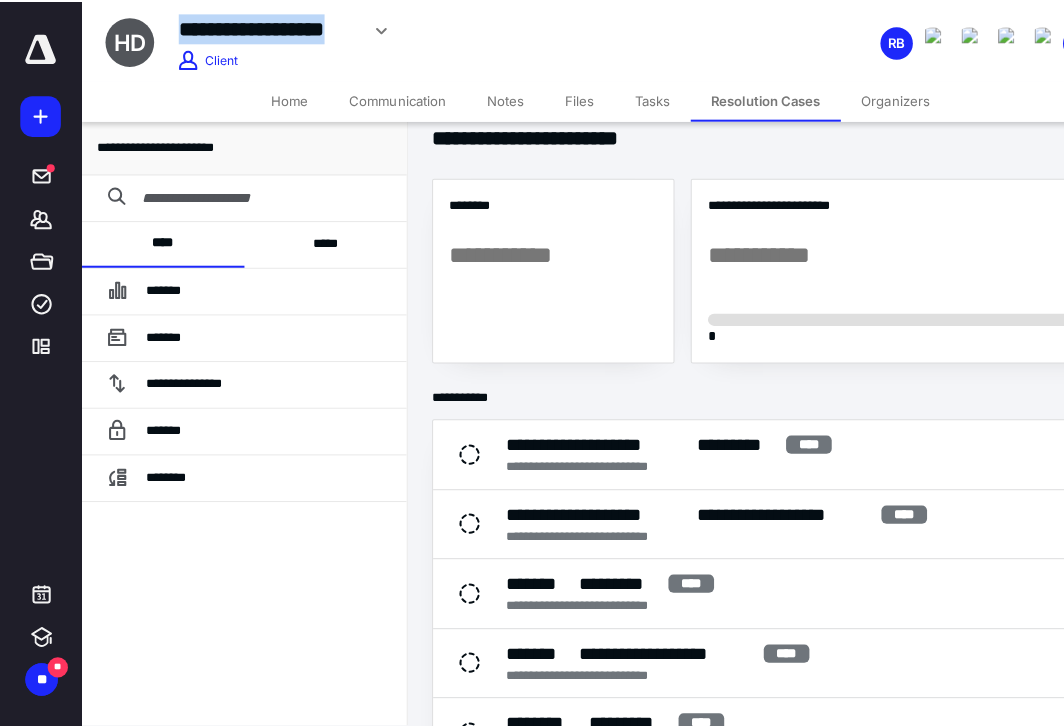 scroll, scrollTop: 0, scrollLeft: 0, axis: both 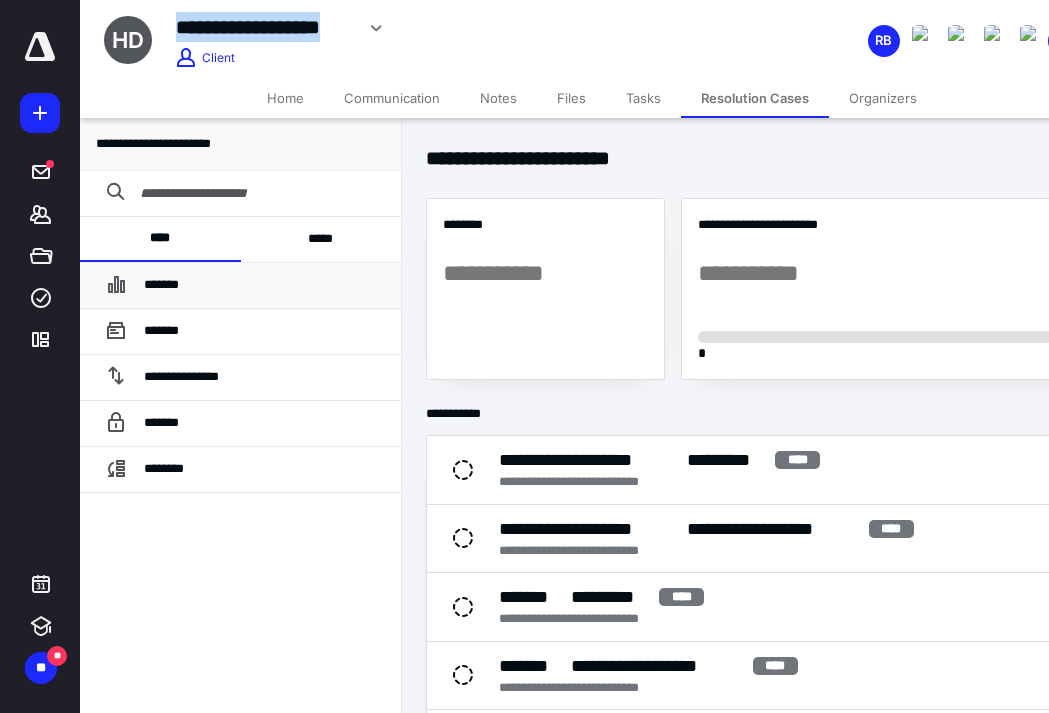 click on "*******" at bounding box center (264, 285) 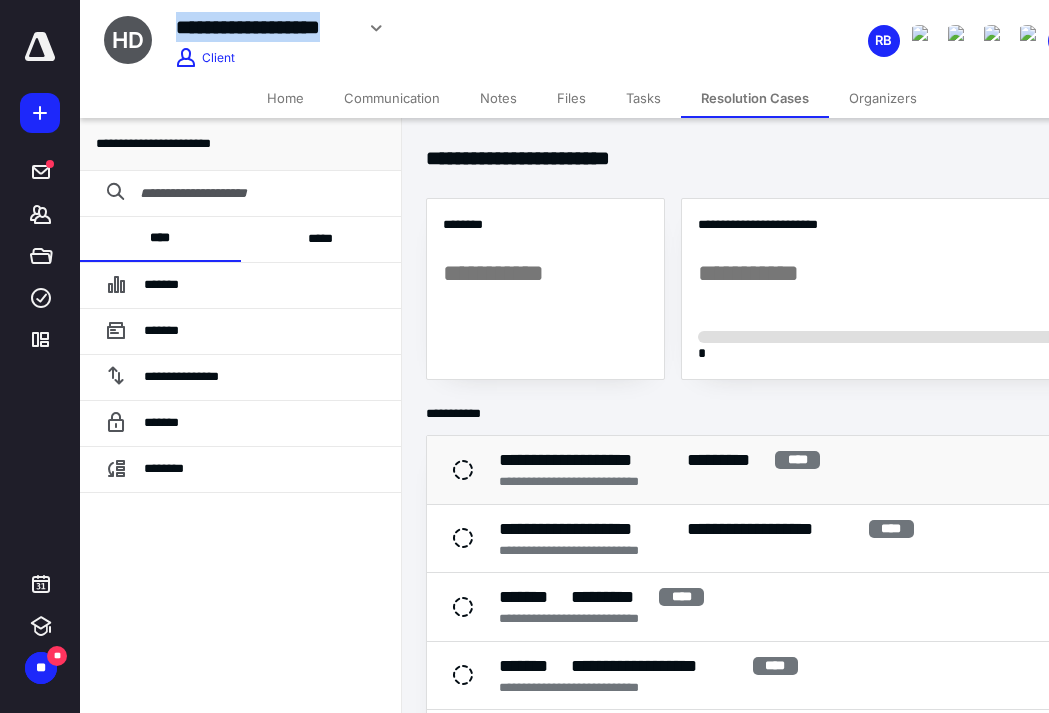 click on "**********" at bounding box center (591, 460) 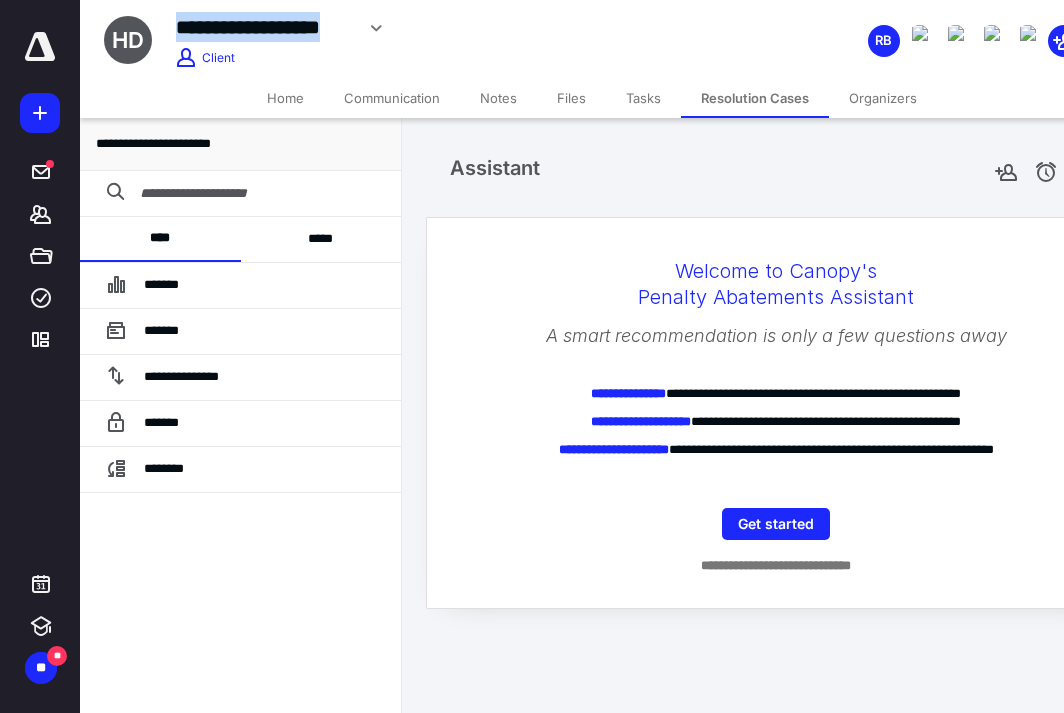 click on "Tasks" at bounding box center [643, 98] 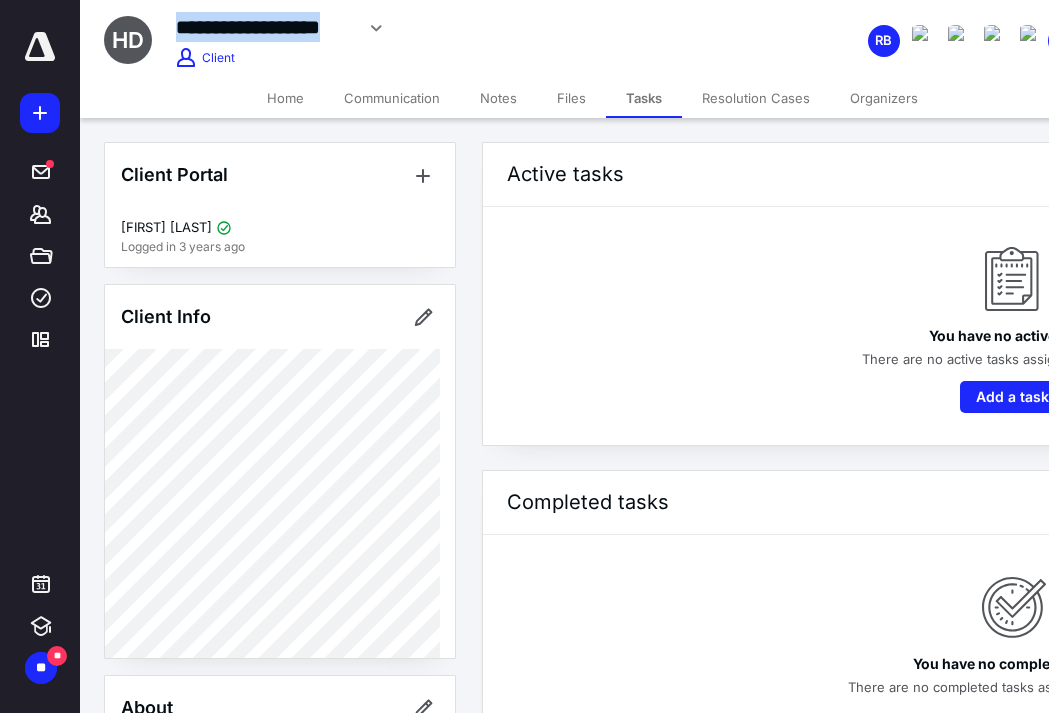 click on "Files" at bounding box center [571, 98] 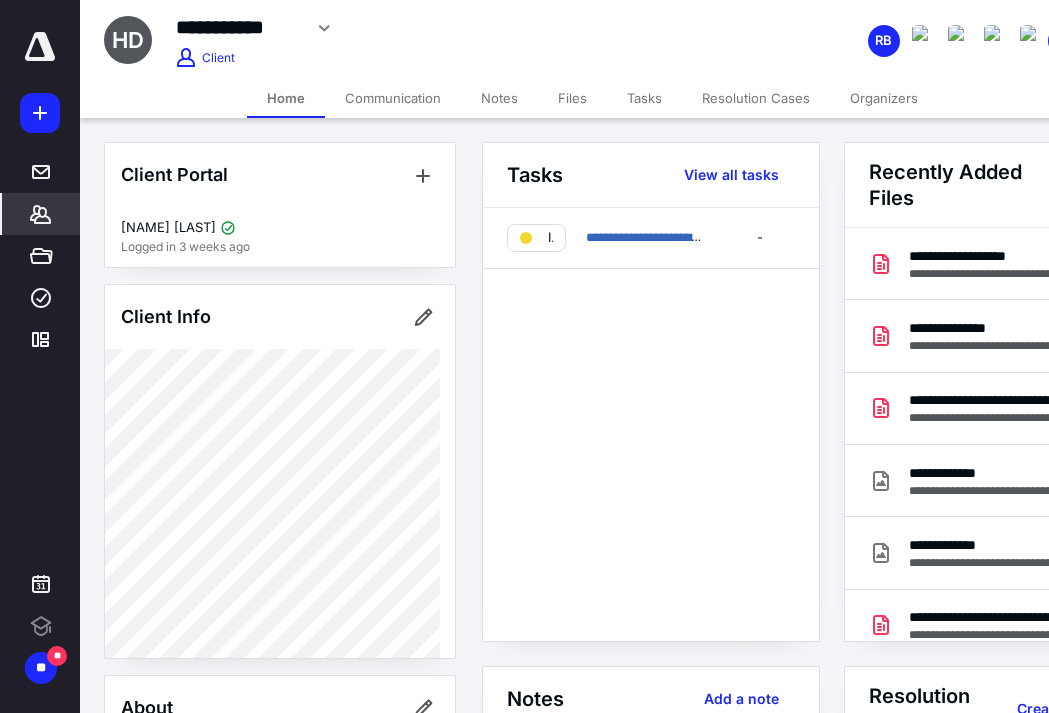 scroll, scrollTop: 0, scrollLeft: 0, axis: both 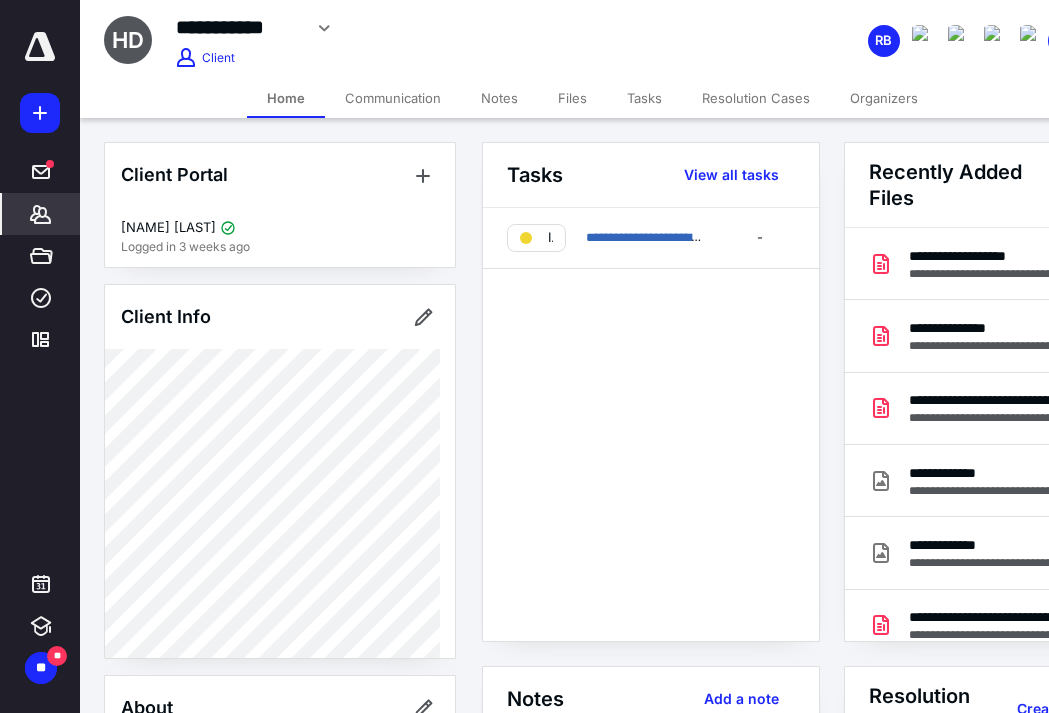 drag, startPoint x: 299, startPoint y: 32, endPoint x: 178, endPoint y: 32, distance: 121 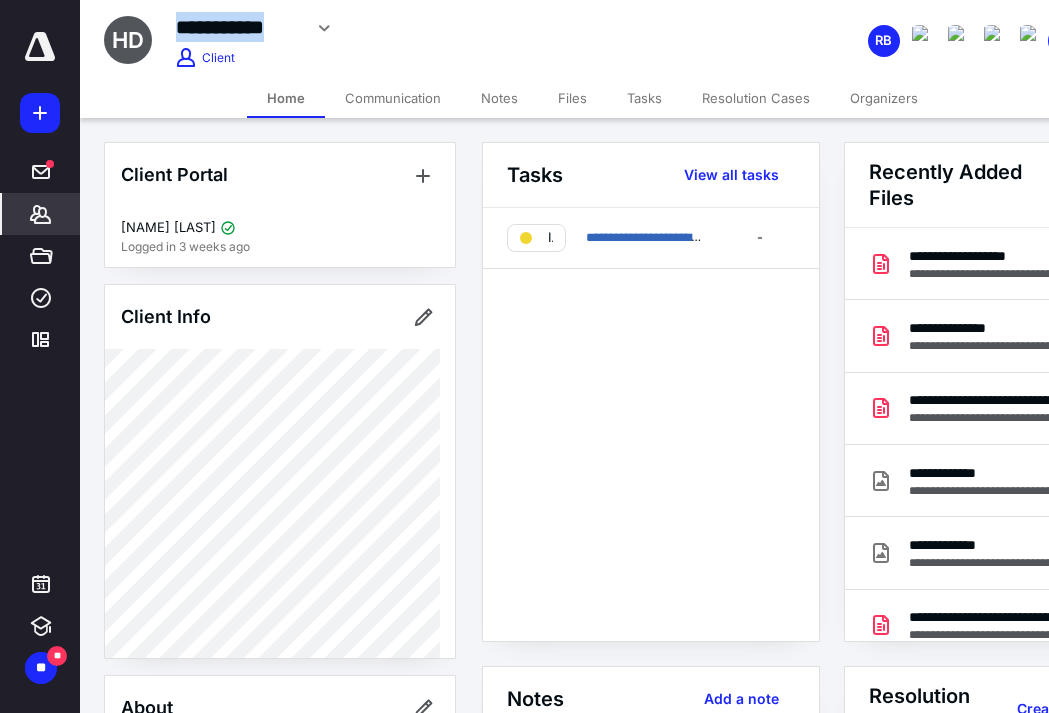 copy on "**********" 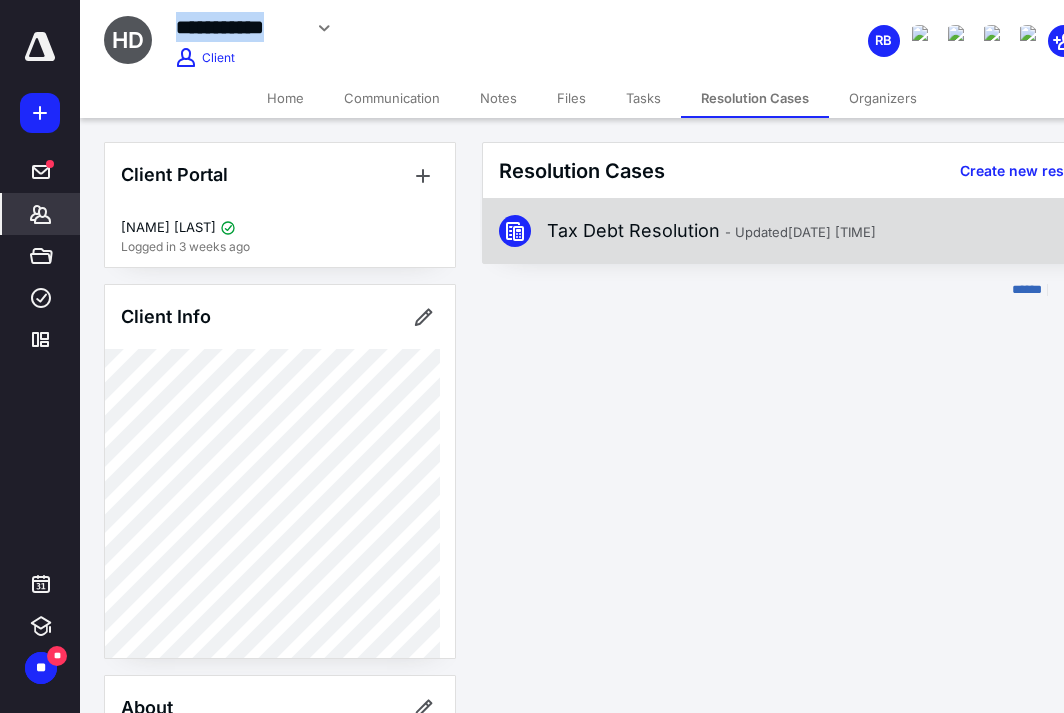 click on "Tax Debt Resolution   - Updated  [DATE] [TIME]" at bounding box center [796, 231] 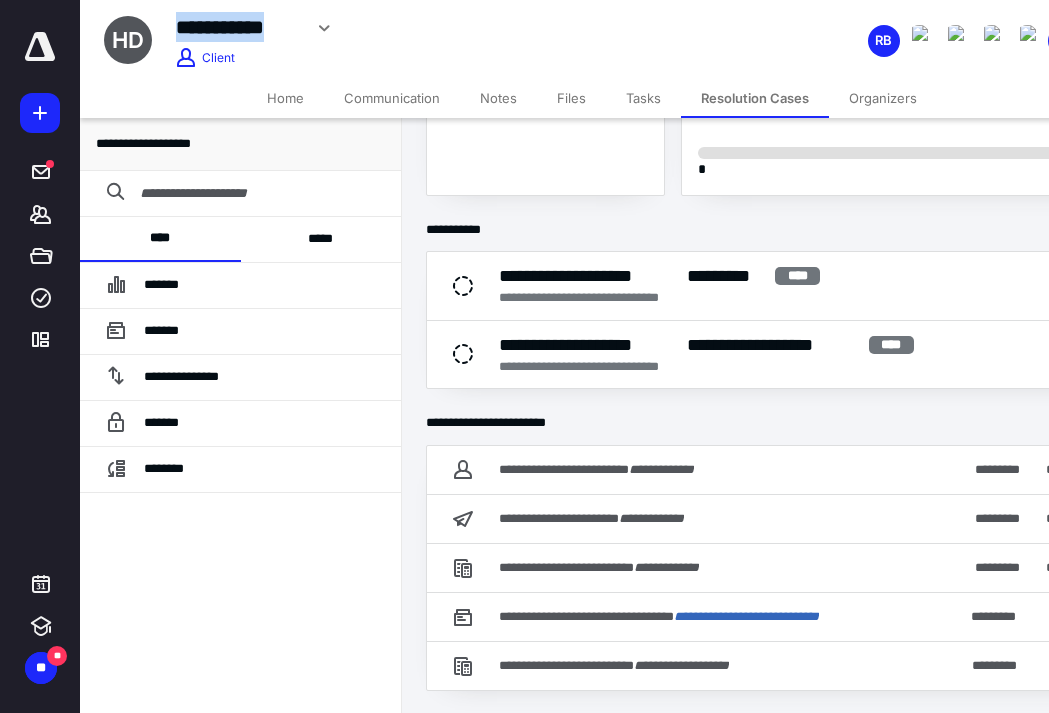 scroll, scrollTop: 191, scrollLeft: 0, axis: vertical 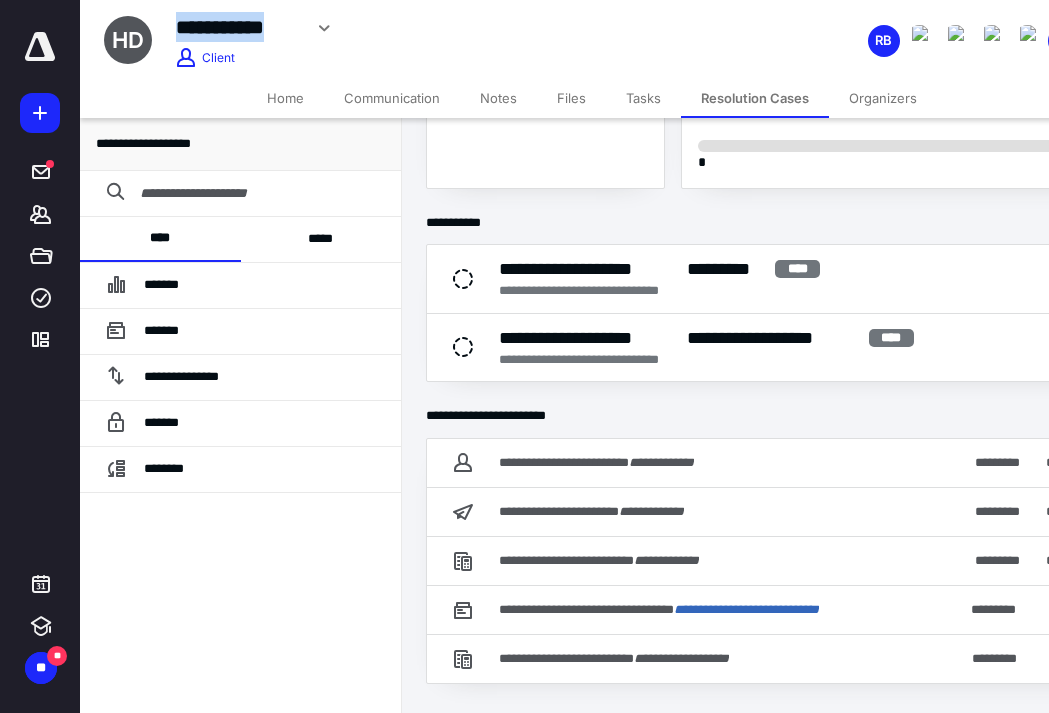 click on "Notes" at bounding box center (498, 98) 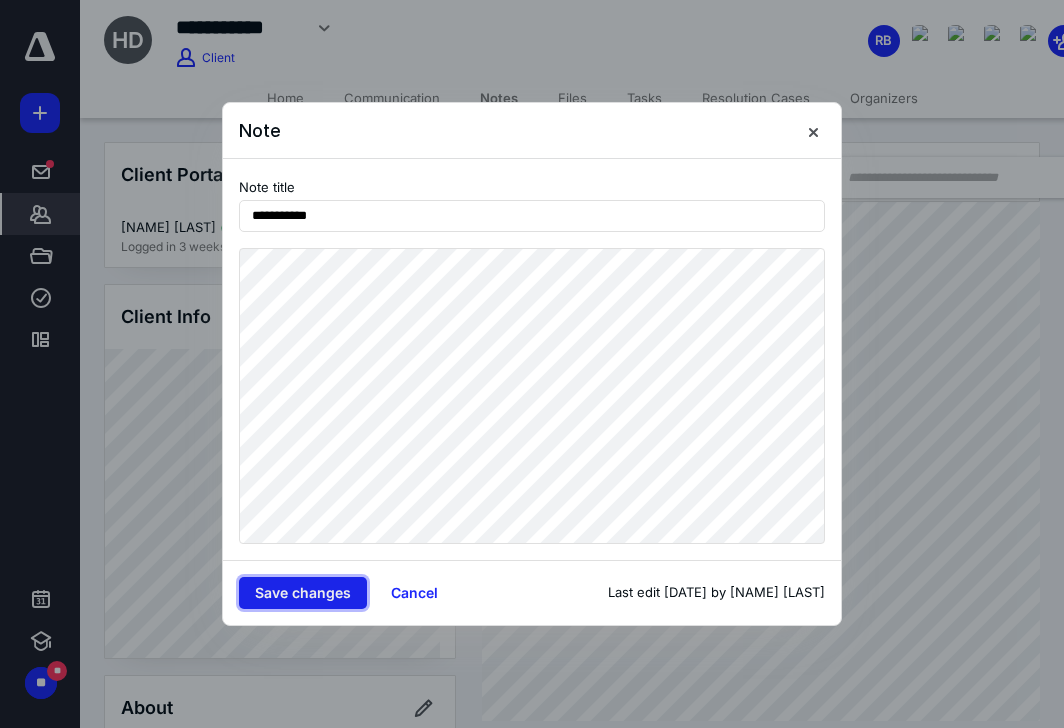 click on "Save changes" at bounding box center (303, 593) 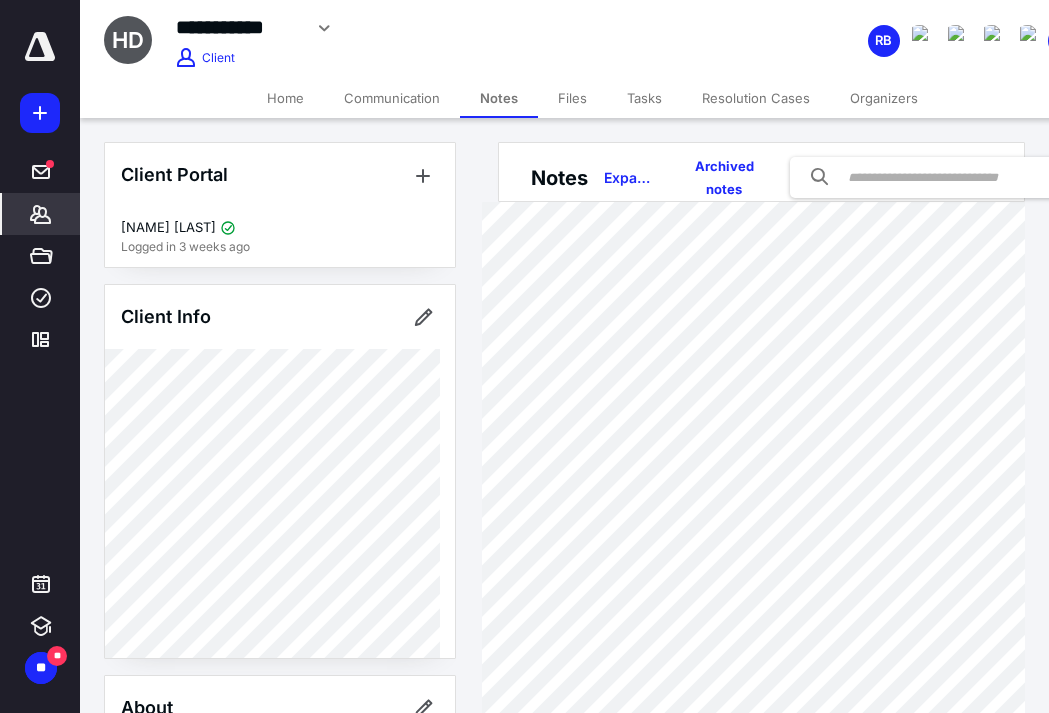 click on "Resolution Cases" at bounding box center [756, 98] 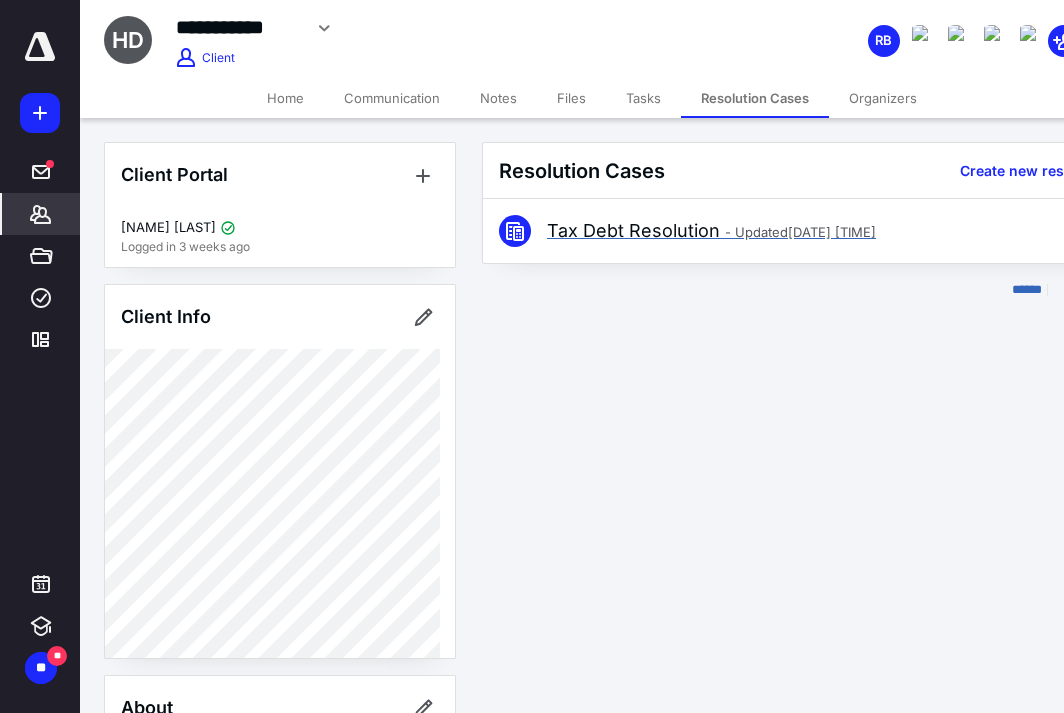 click on "Tax Debt Resolution   - Updated  Apr 30, 2025 3:27 PM" at bounding box center [711, 231] 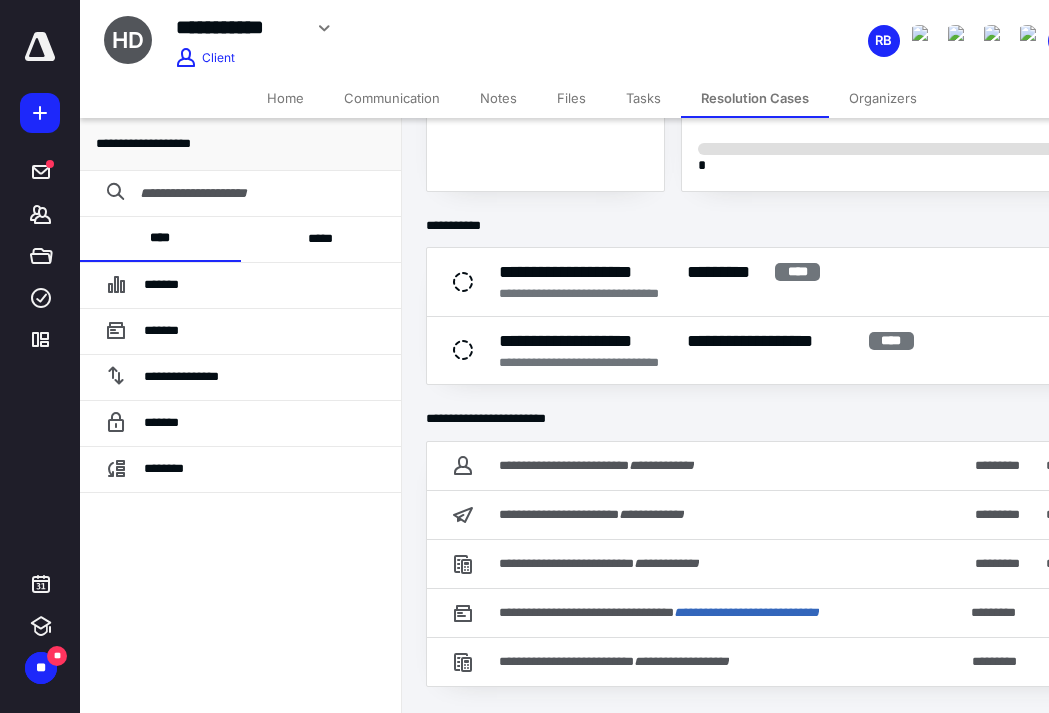 scroll, scrollTop: 188, scrollLeft: 0, axis: vertical 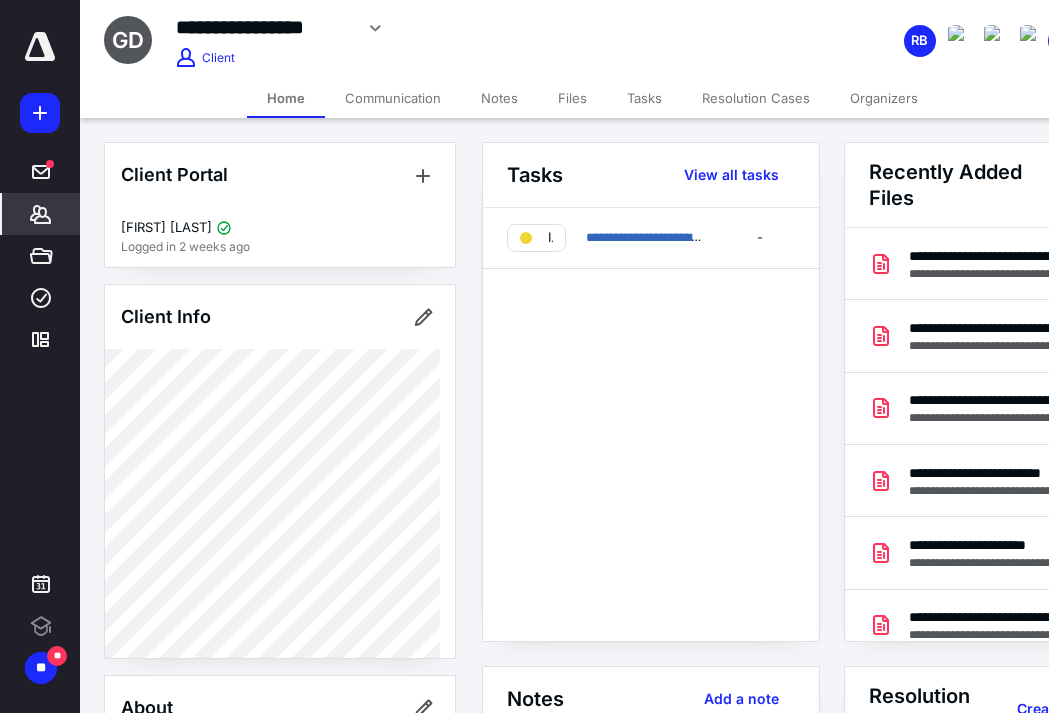 click on "Resolution Cases" at bounding box center [756, 98] 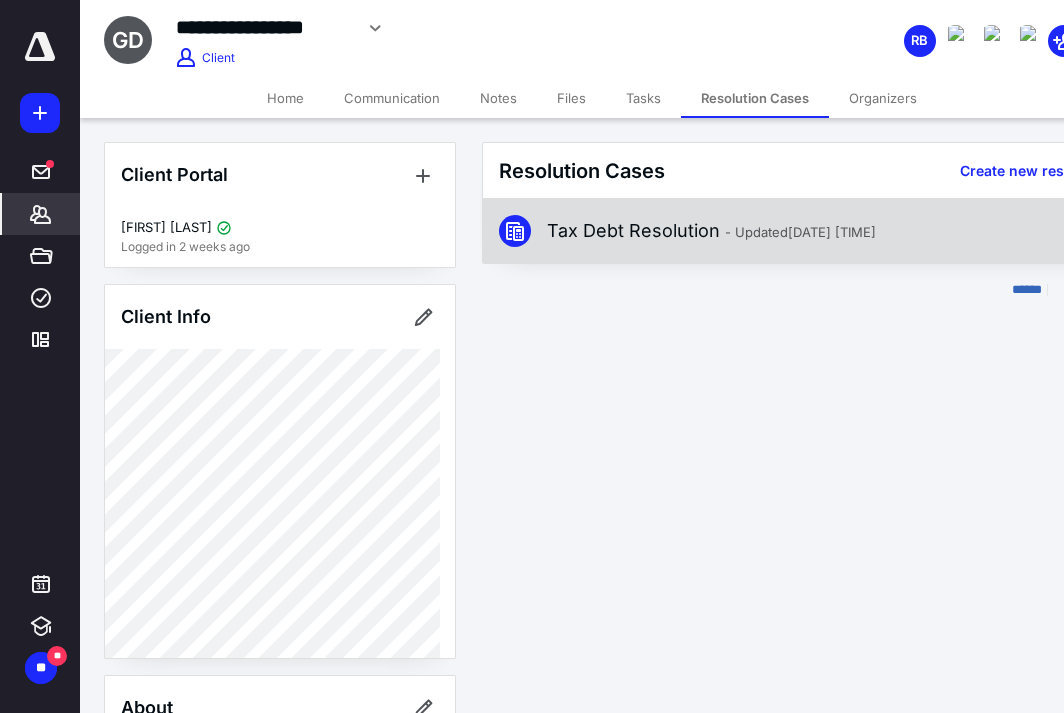 click on "- Updated  Jun 17, 2025 9:16 AM" at bounding box center [800, 232] 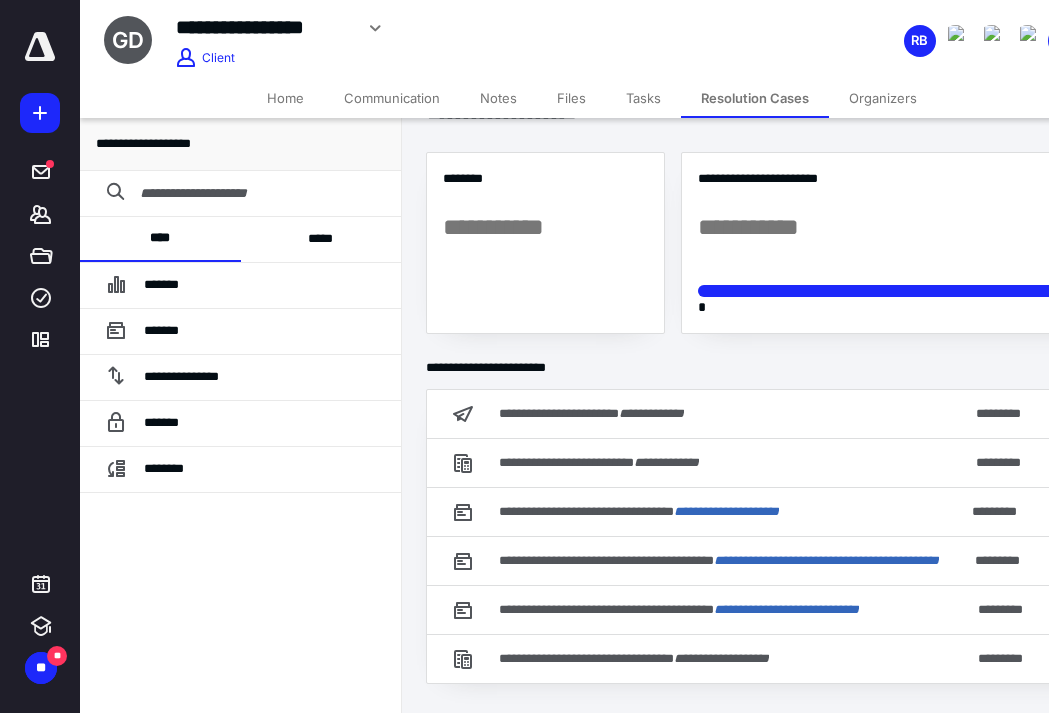 scroll, scrollTop: 65, scrollLeft: 0, axis: vertical 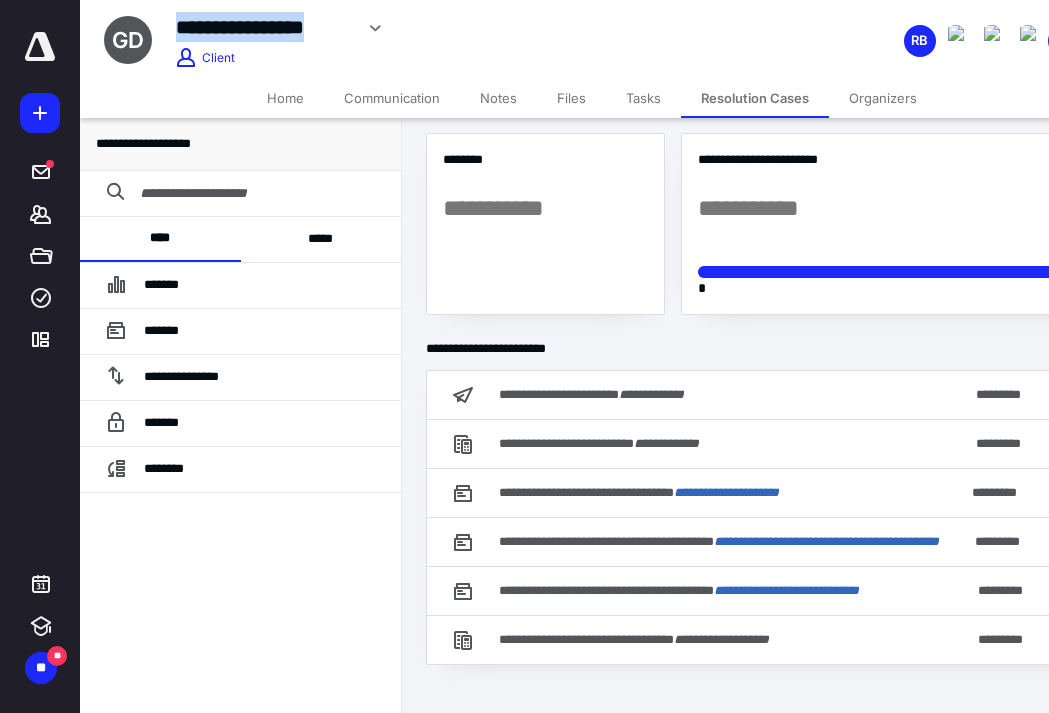 drag, startPoint x: 180, startPoint y: 22, endPoint x: 349, endPoint y: 27, distance: 169.07394 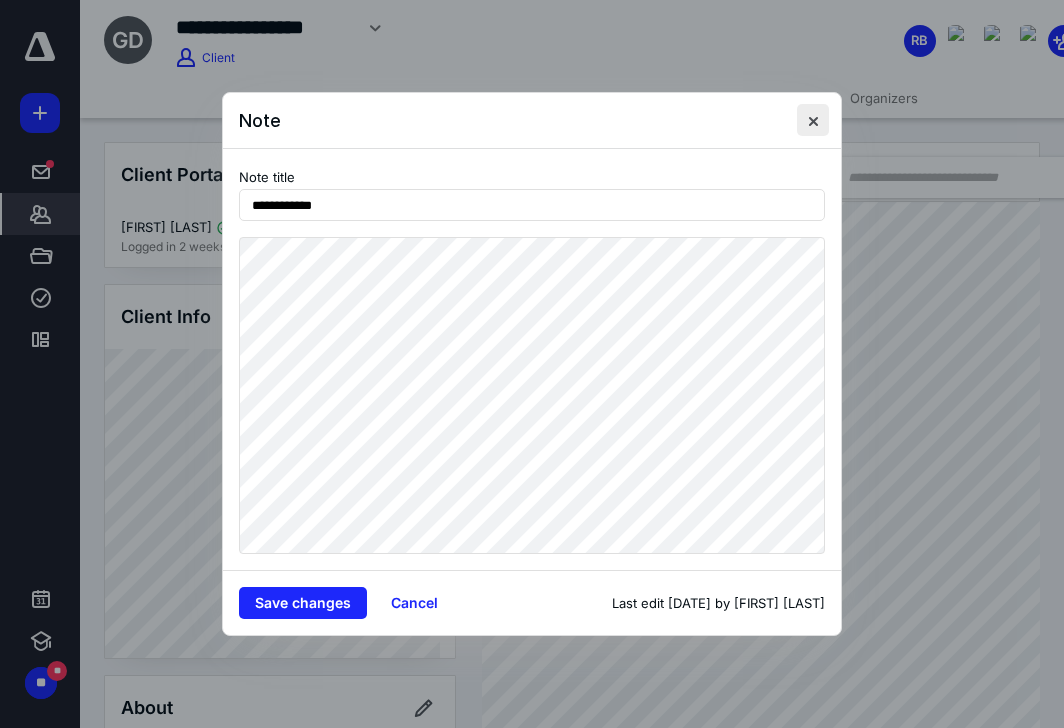 click at bounding box center [813, 120] 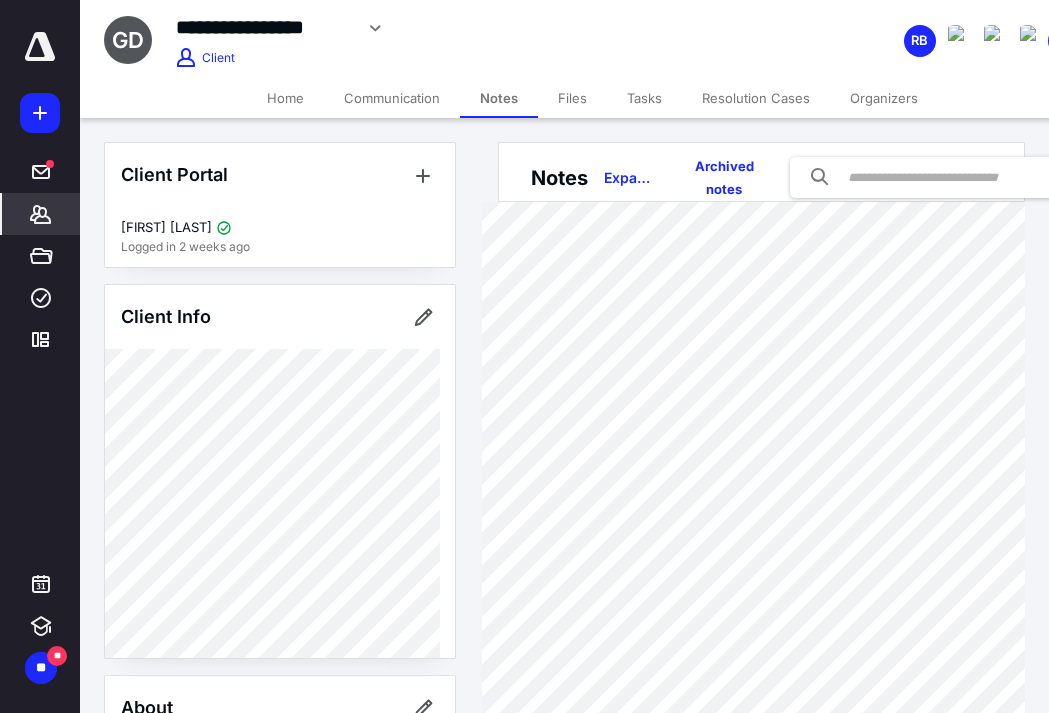 click on "Tasks" at bounding box center [644, 98] 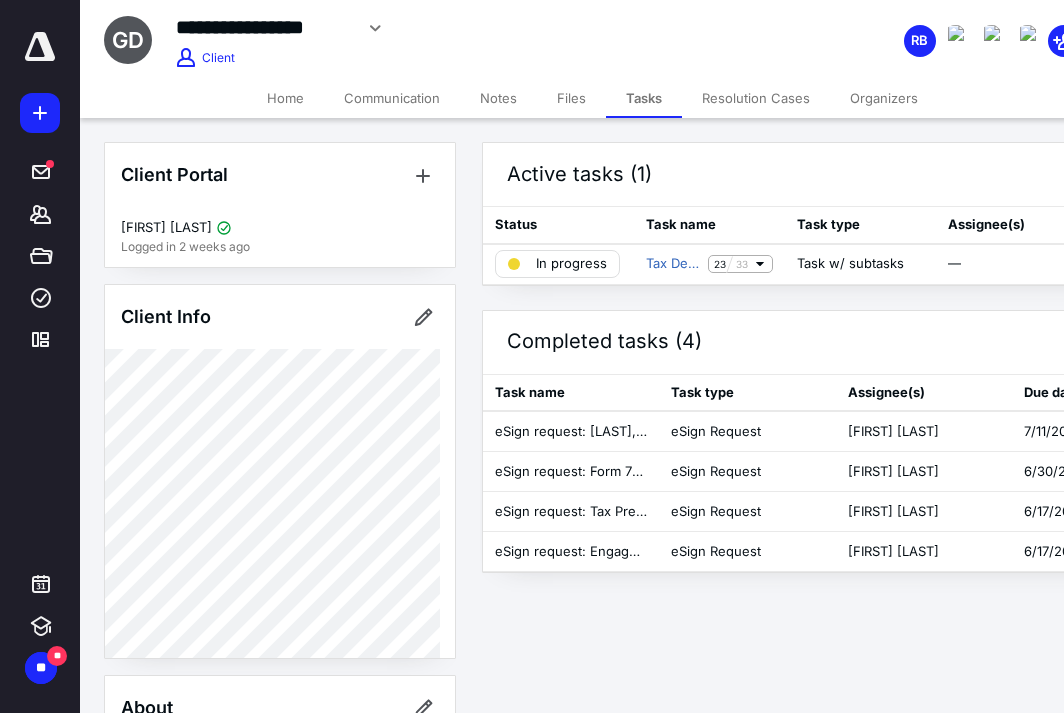 click on "Resolution Cases" at bounding box center [756, 98] 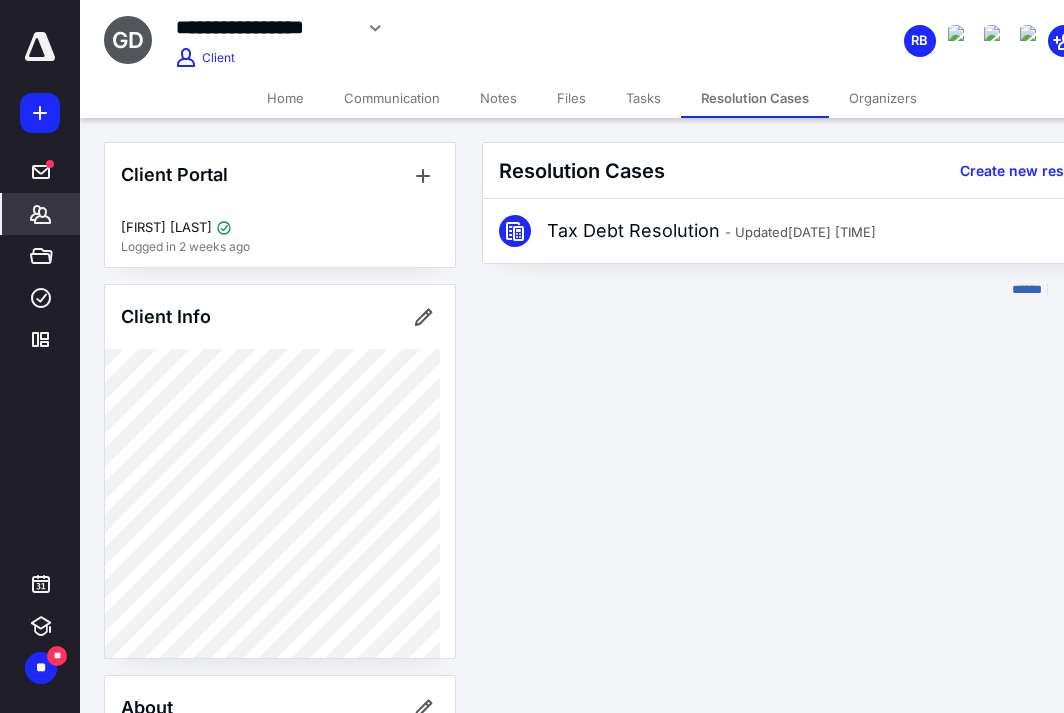 click on "Organizers" at bounding box center [883, 98] 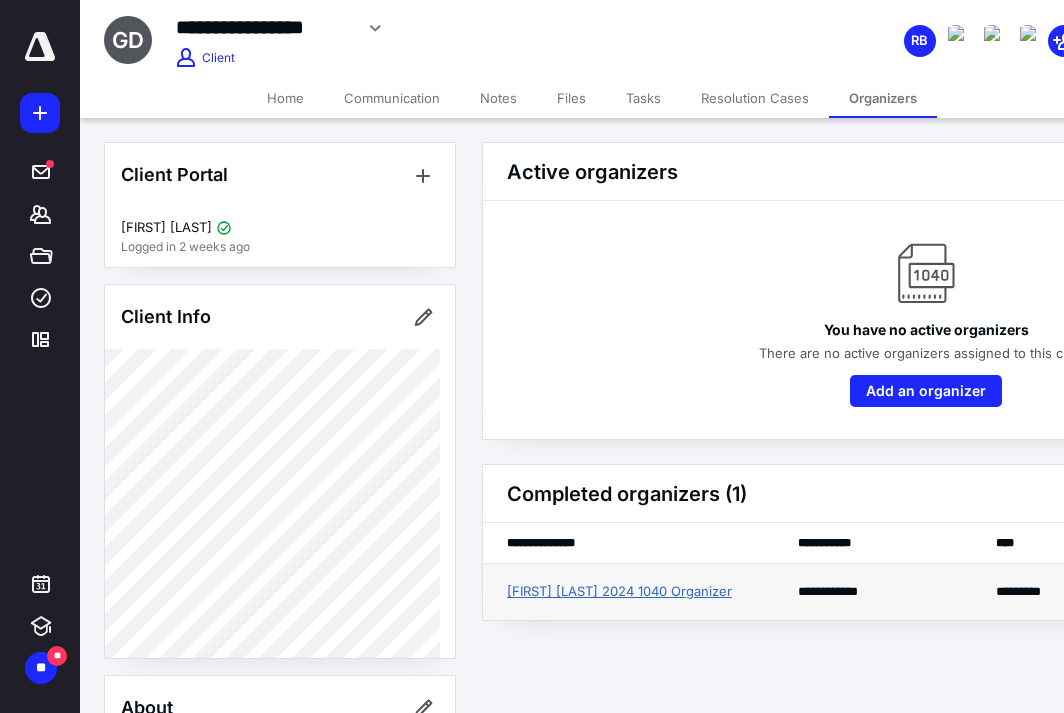 click on "Gianni Dominguez 2024 1040 Organizer" at bounding box center (619, 592) 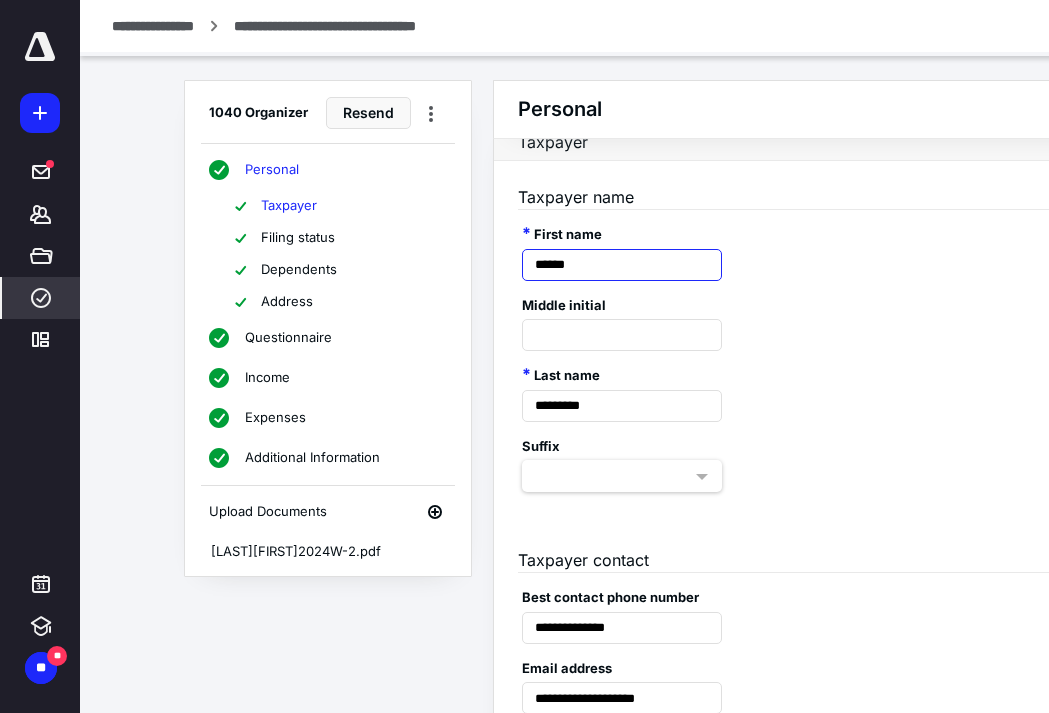 scroll, scrollTop: 0, scrollLeft: 0, axis: both 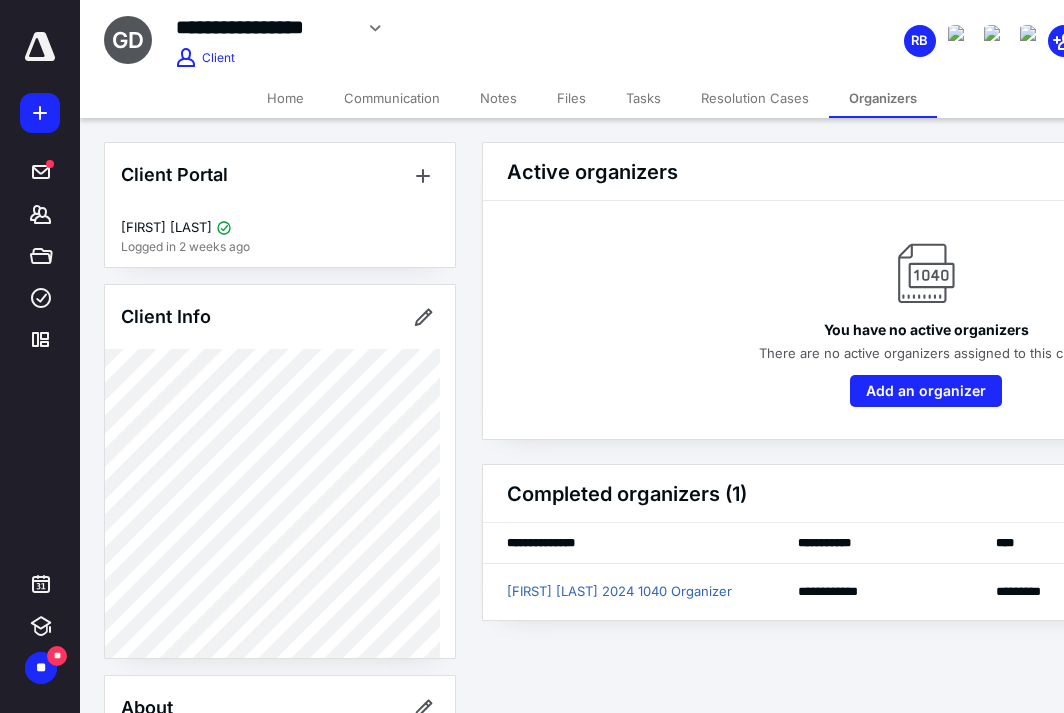 click on "Tasks" at bounding box center (643, 98) 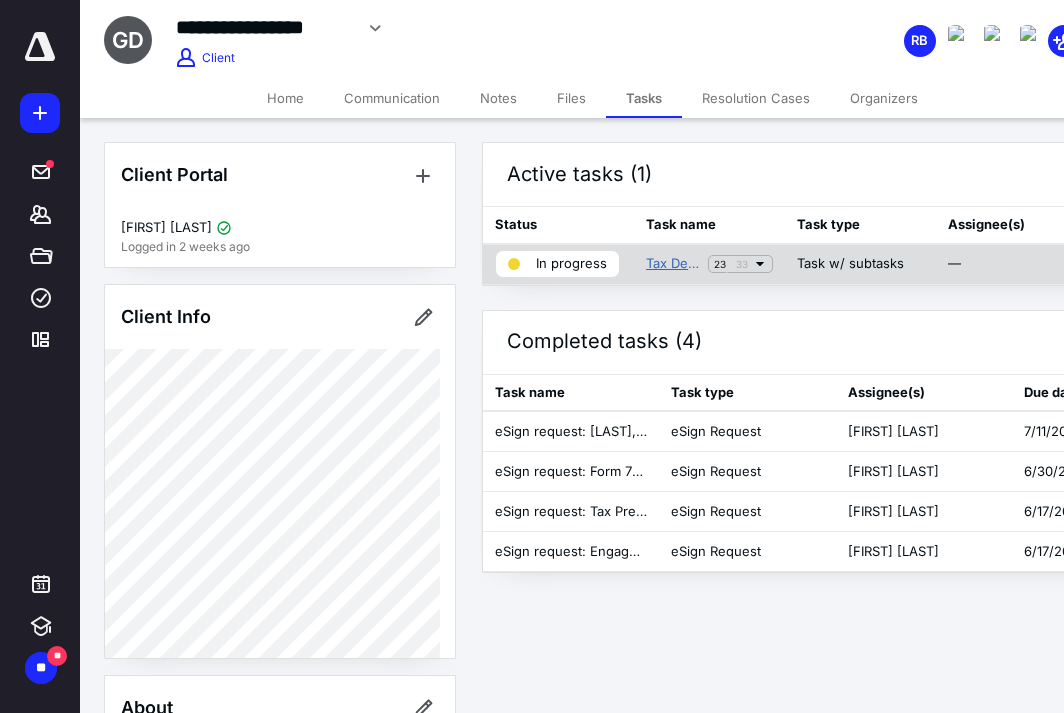 click on "Tax Debt Resolution With Tax Preparation" at bounding box center [673, 264] 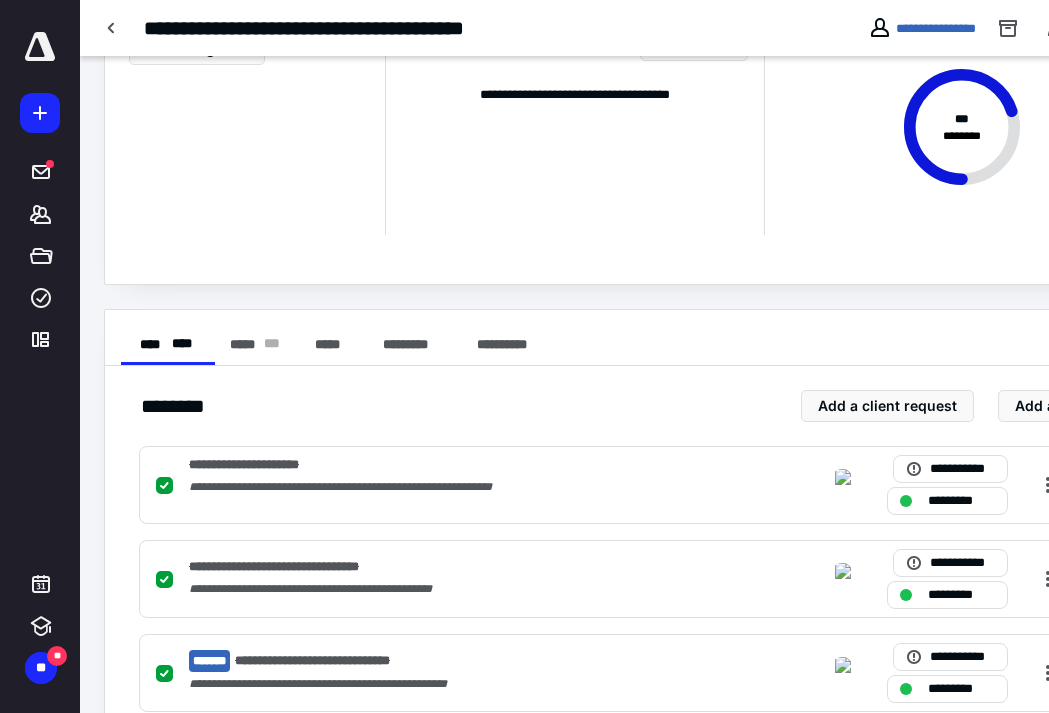scroll, scrollTop: 0, scrollLeft: 0, axis: both 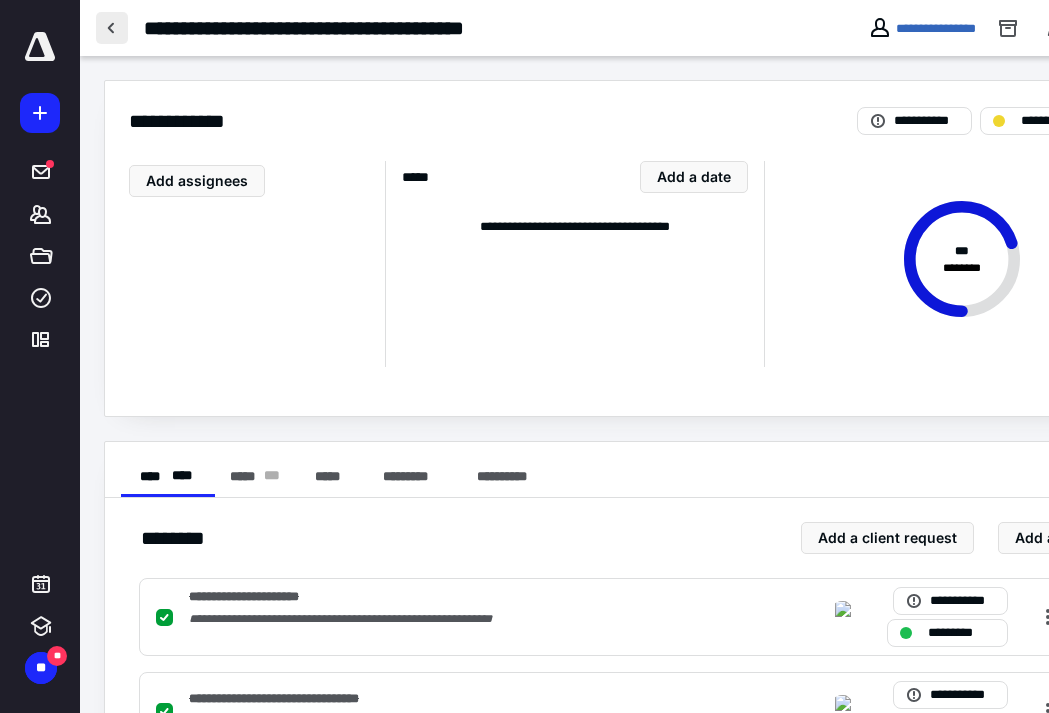 click at bounding box center [112, 28] 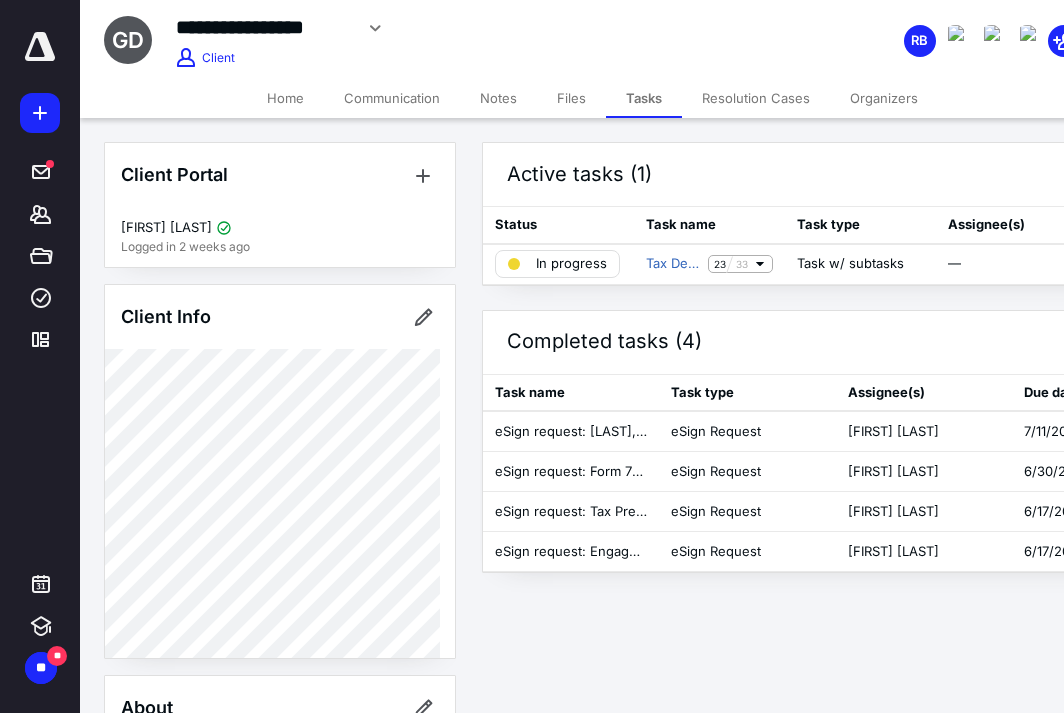 click on "Files" at bounding box center (571, 98) 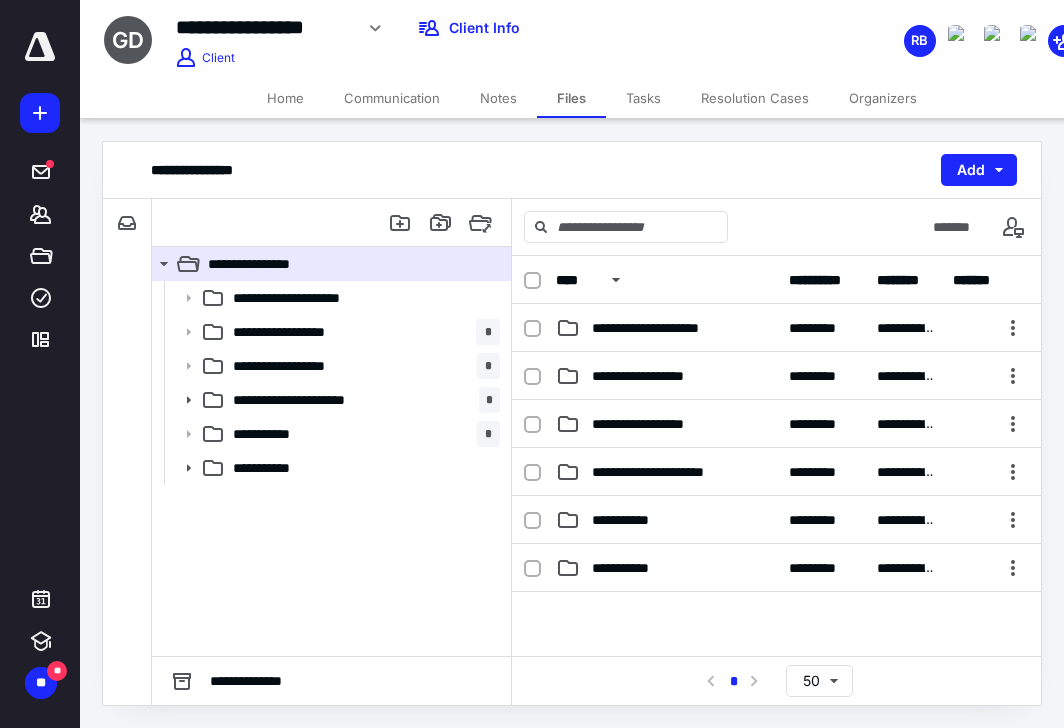 click on "Notes" at bounding box center (498, 98) 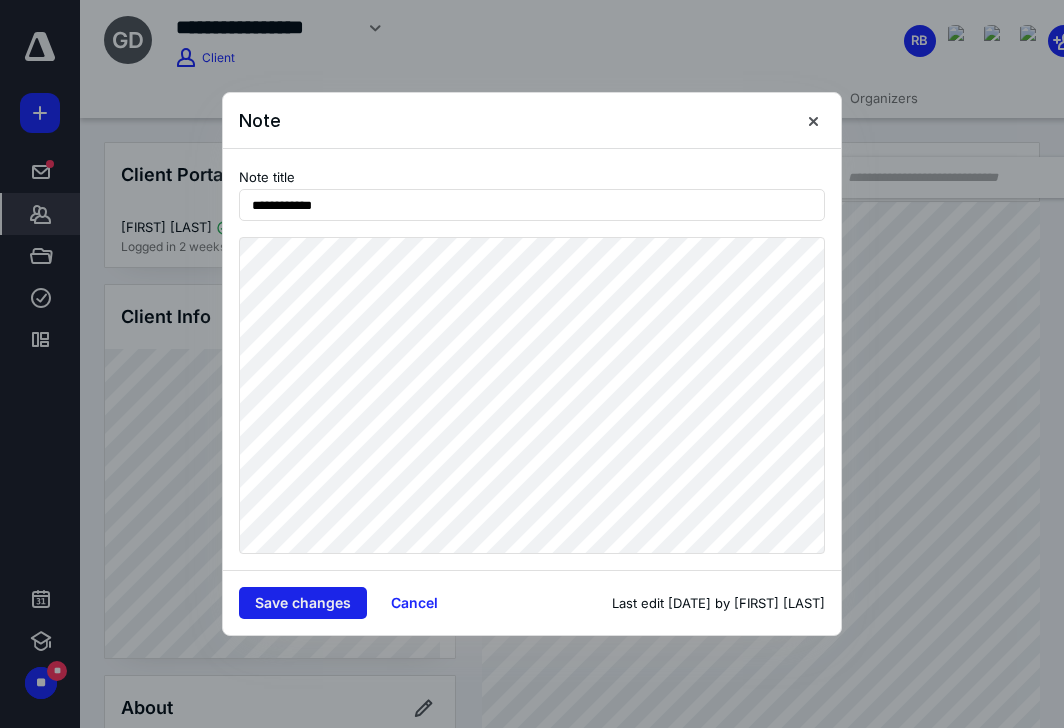 click on "Save changes" at bounding box center (303, 603) 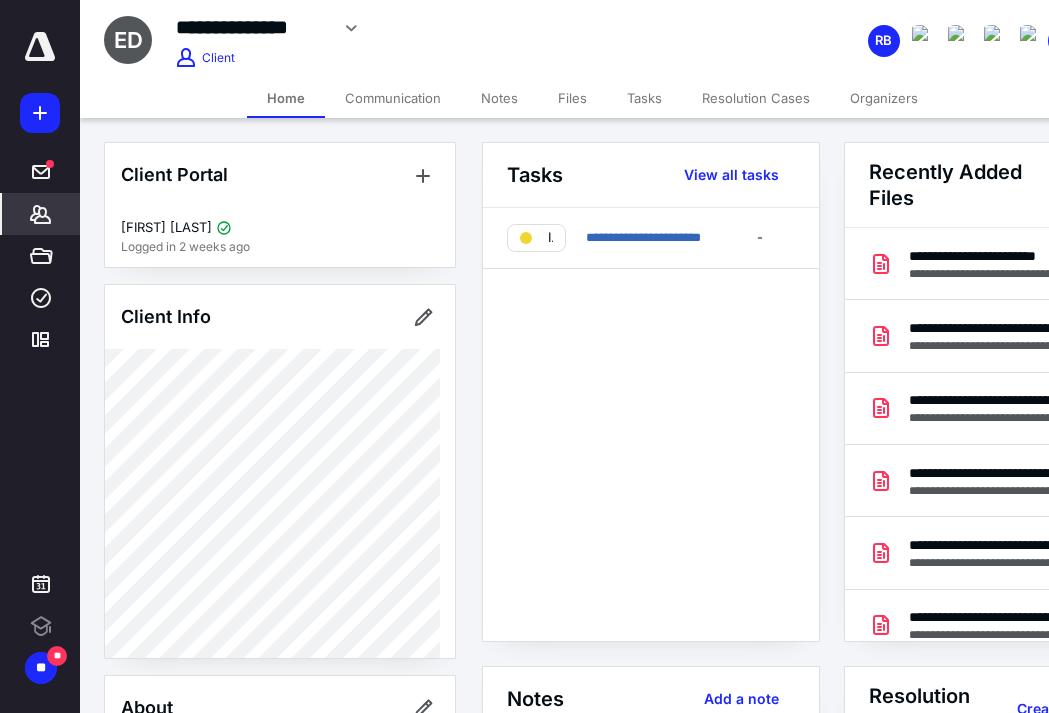 scroll, scrollTop: 0, scrollLeft: 0, axis: both 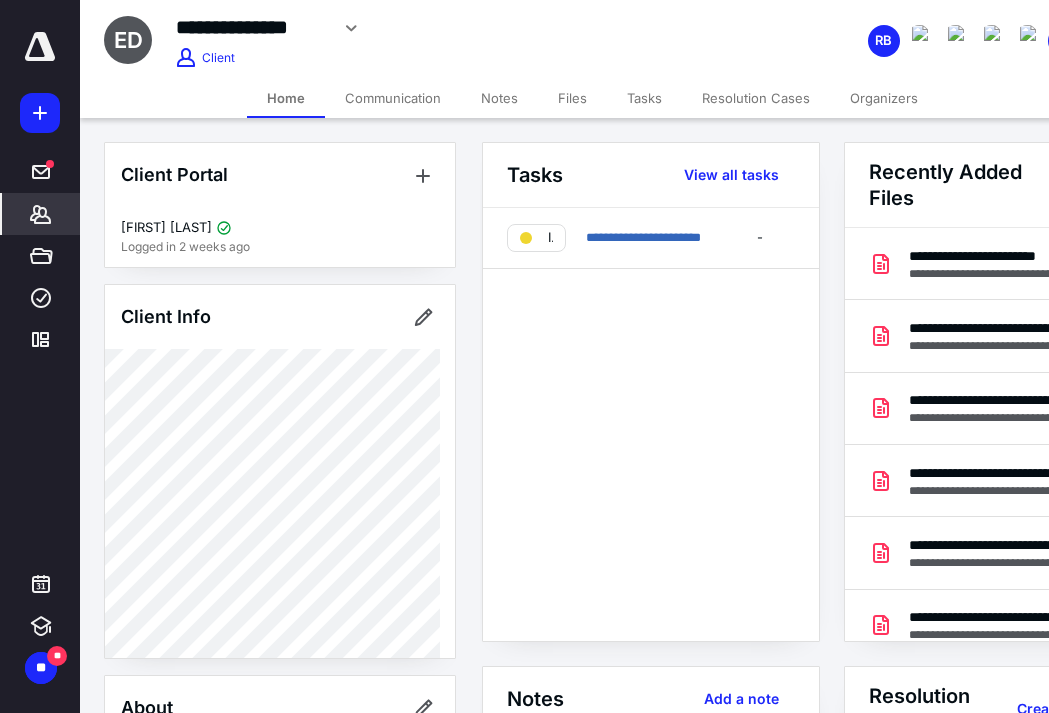 click on "Resolution Cases" at bounding box center [756, 98] 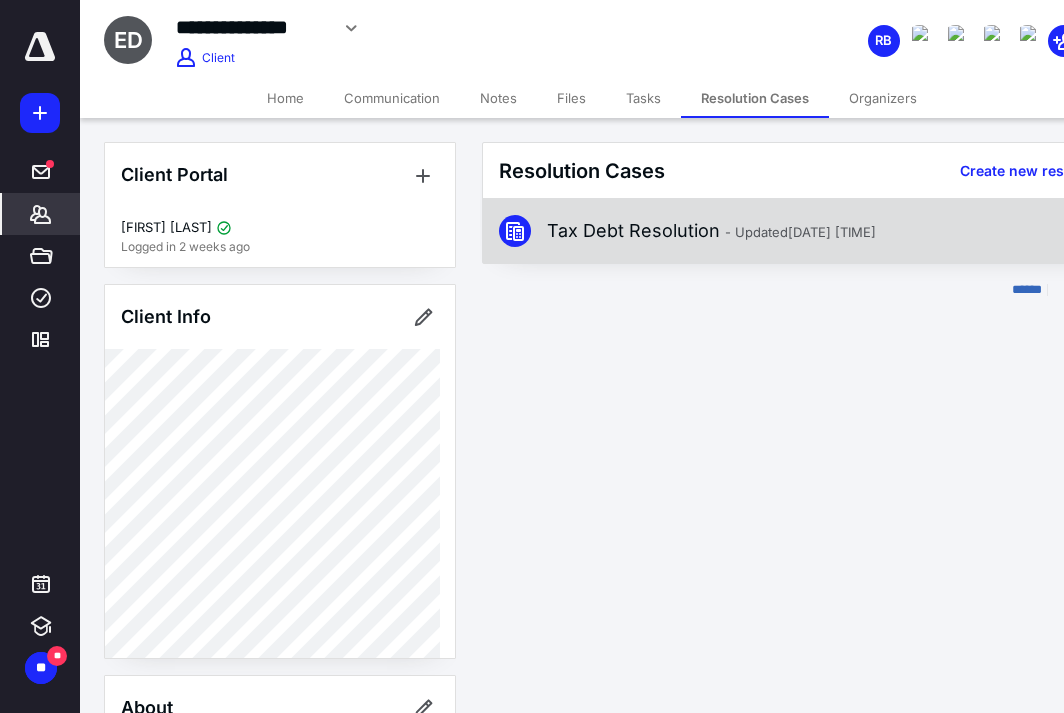 click on "Tax Debt Resolution   - Updated  May 7, 2025 3:03 PM" at bounding box center (711, 231) 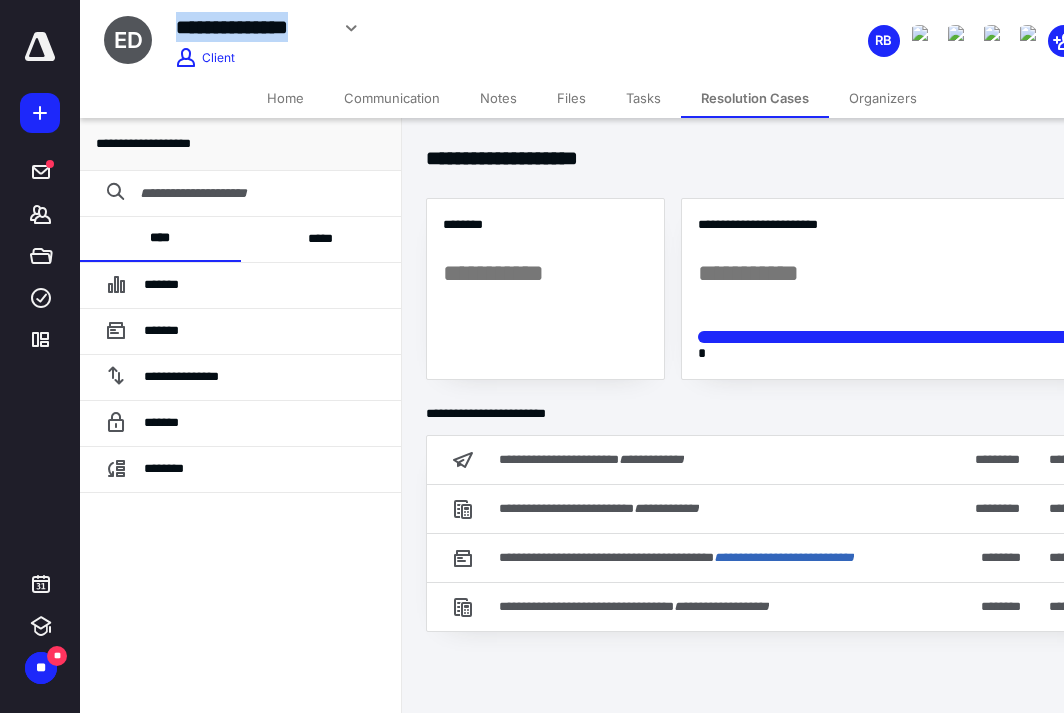 click on "**********" at bounding box center (462, 28) 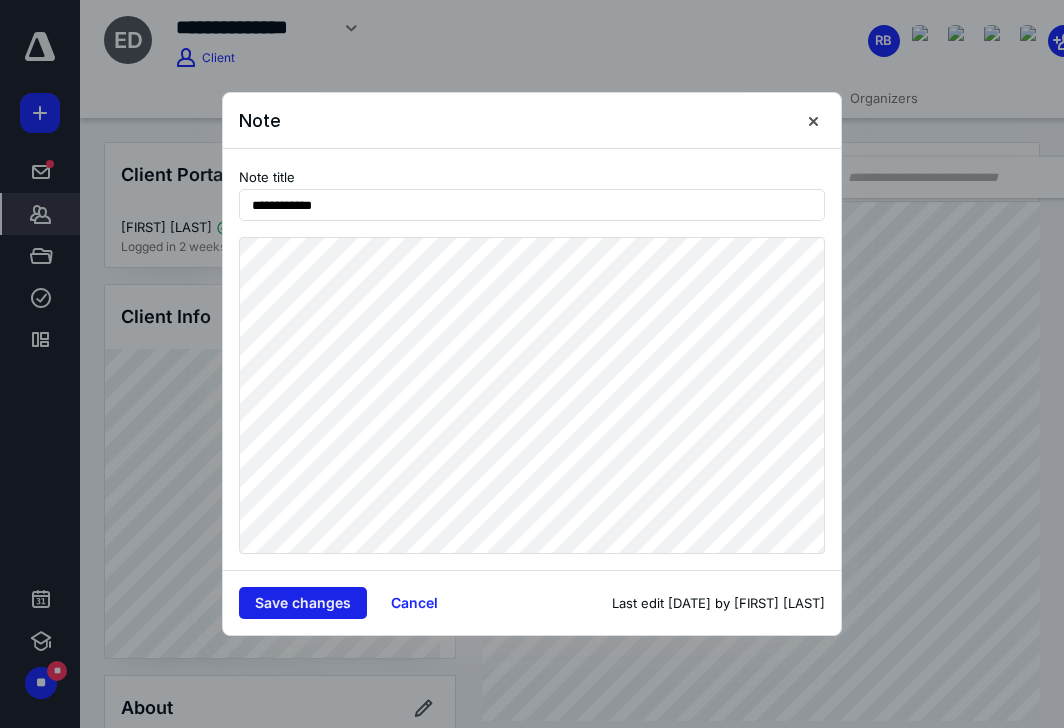 click on "Save changes" at bounding box center (303, 603) 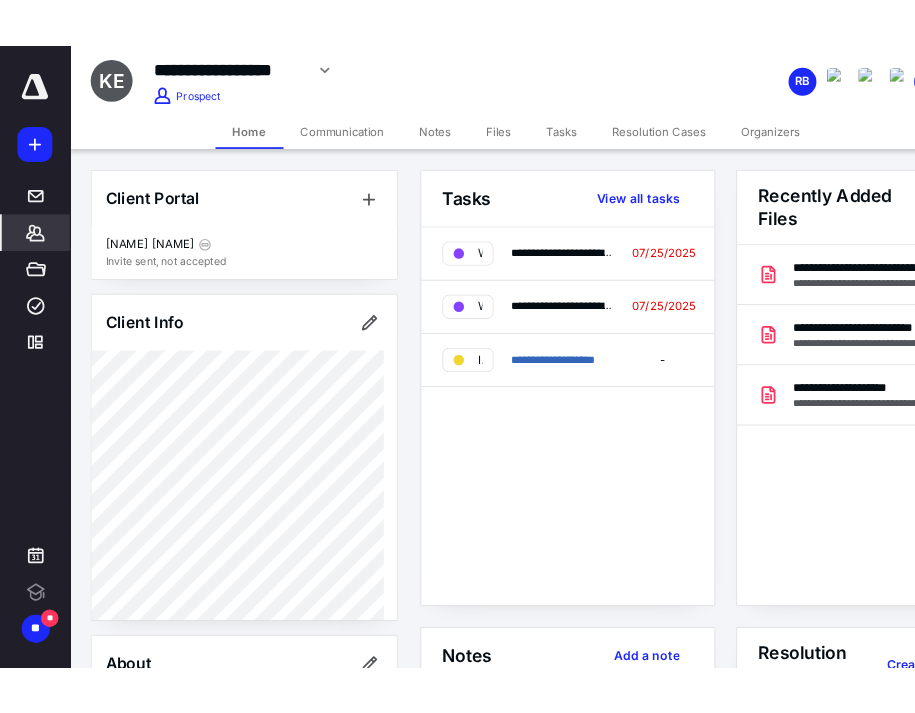 scroll, scrollTop: 0, scrollLeft: 0, axis: both 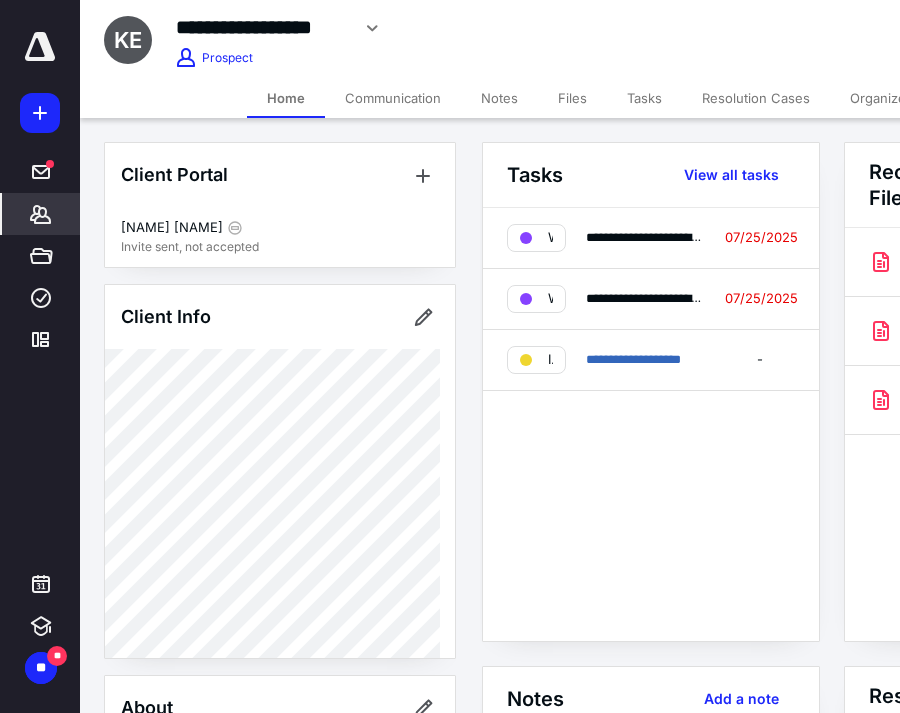 click on "Resolution Cases" at bounding box center [756, 98] 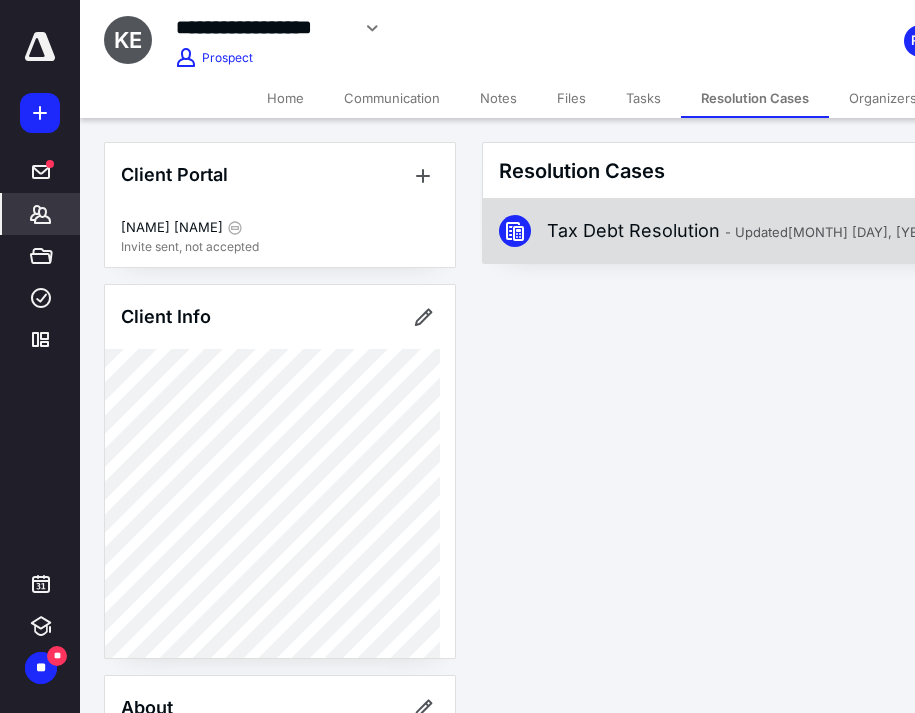 click on "- Updated  Jul 25, 2025 12:24 PM" at bounding box center [918, 230] 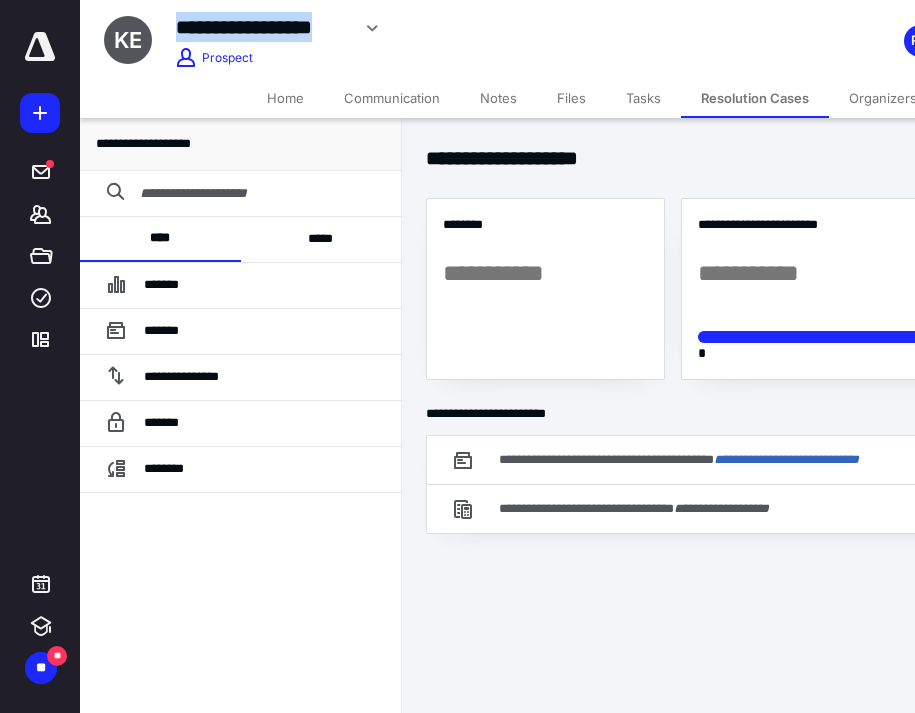 drag, startPoint x: 349, startPoint y: 29, endPoint x: 332, endPoint y: 29, distance: 17 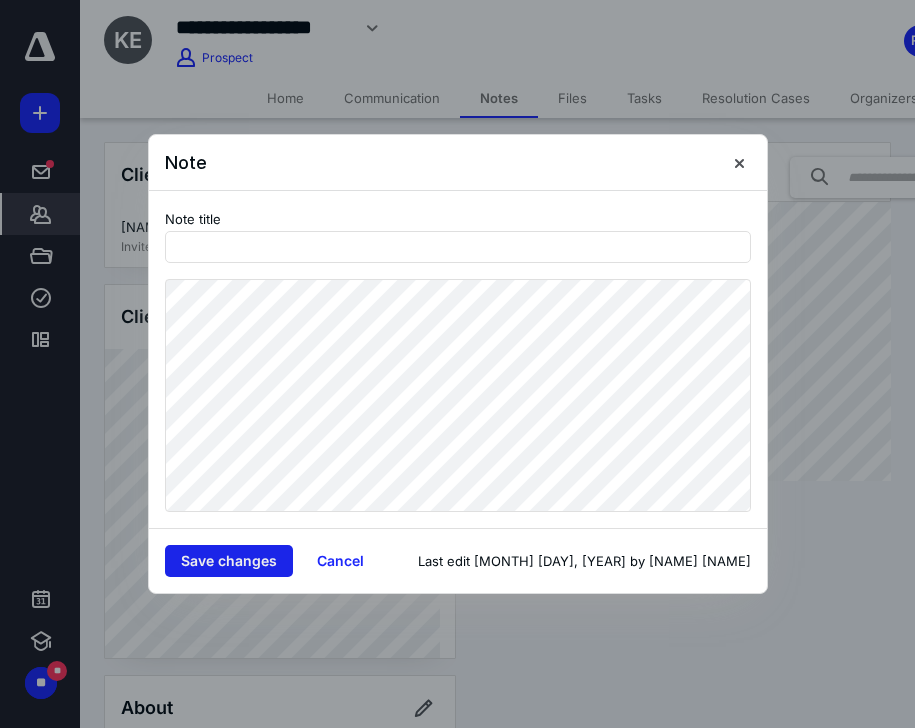click on "Save changes" at bounding box center (229, 561) 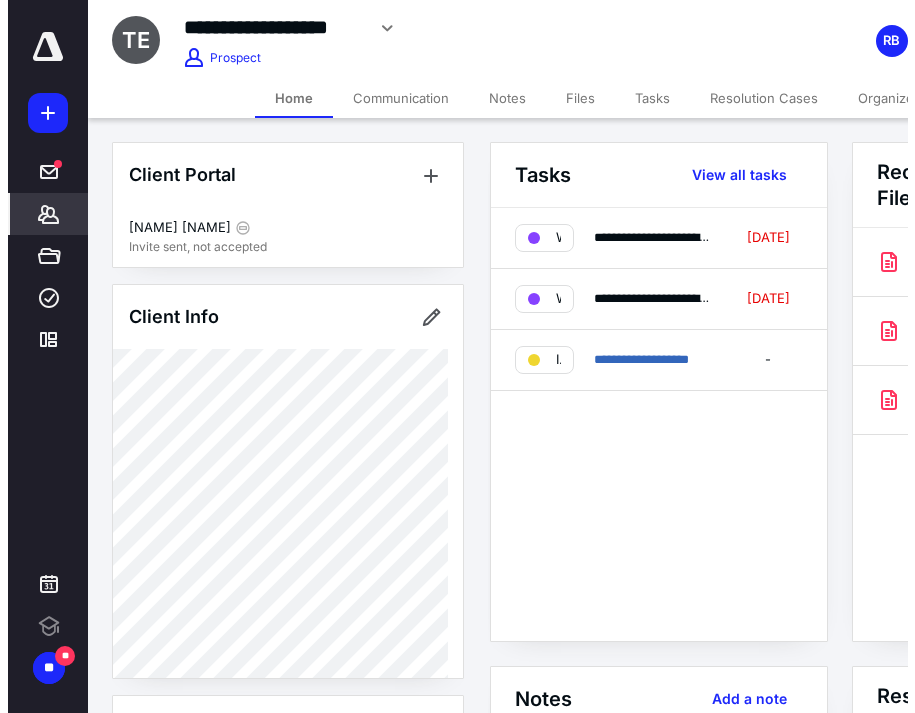 scroll, scrollTop: 0, scrollLeft: 0, axis: both 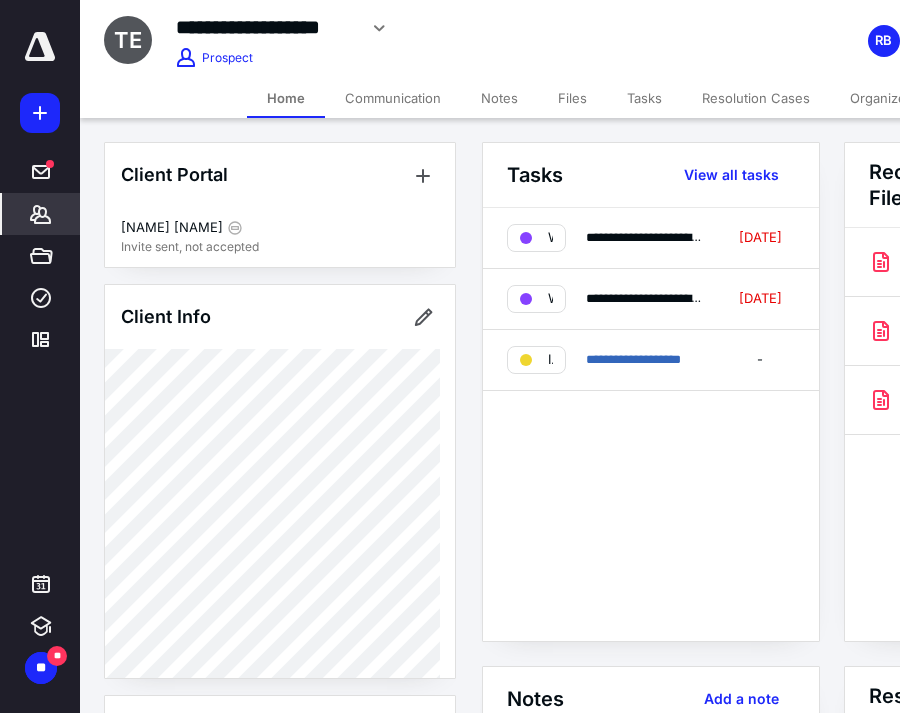 click on "Resolution Cases" at bounding box center [756, 98] 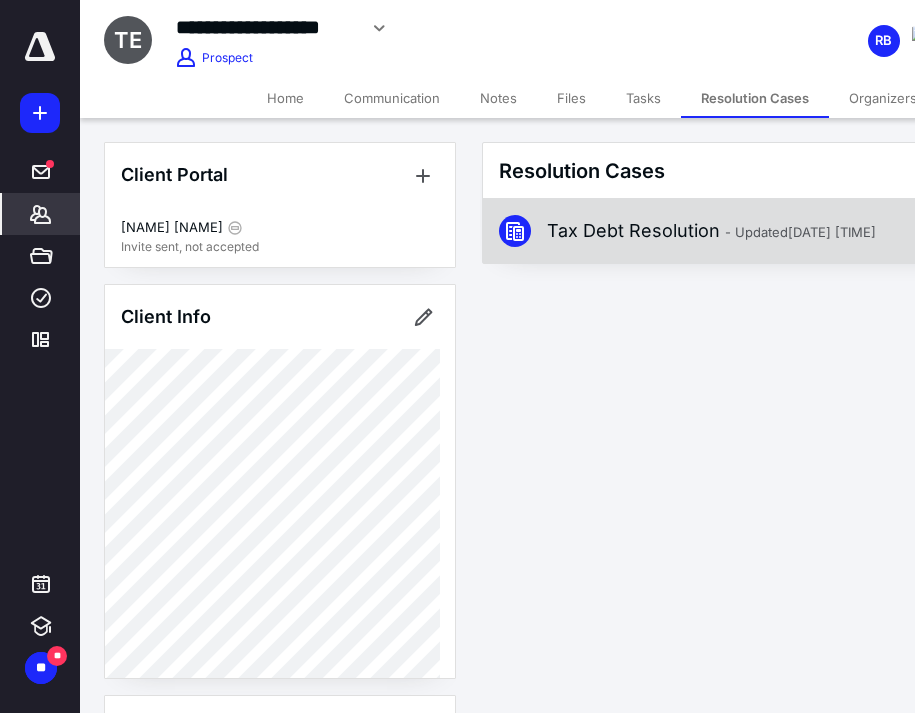 click on "Tax Debt Resolution    - Updated  [DATE] [TIME]" at bounding box center (711, 231) 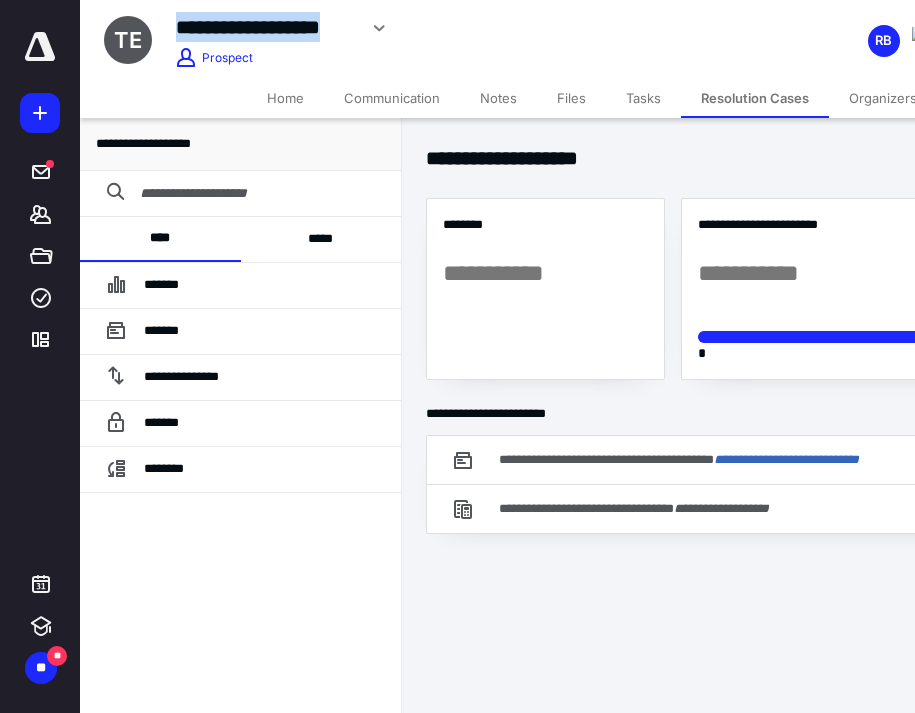 drag, startPoint x: 181, startPoint y: 29, endPoint x: 352, endPoint y: 28, distance: 171.00293 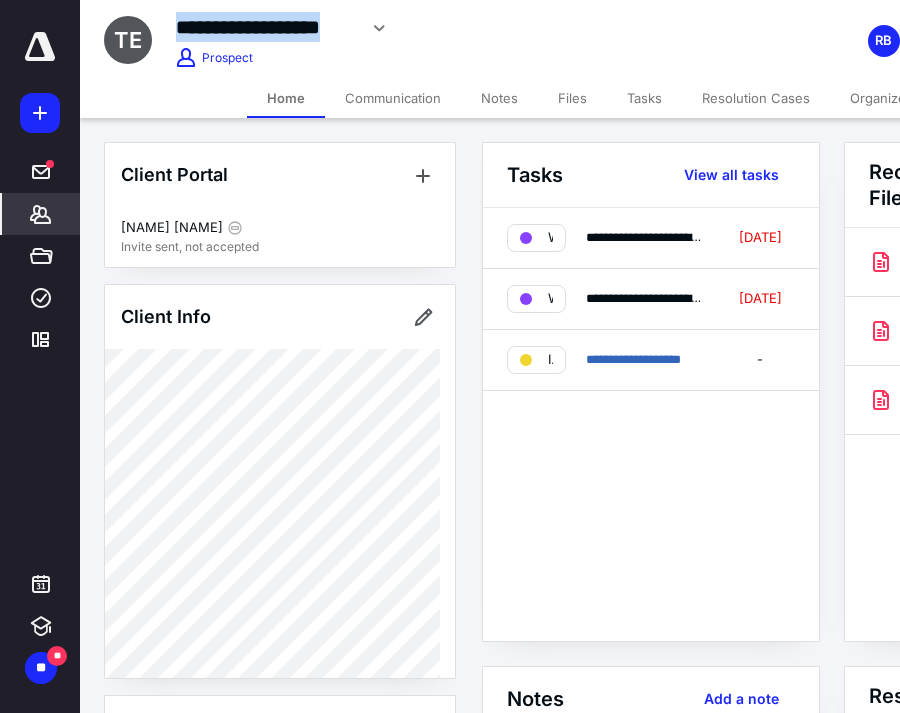 click on "Notes" at bounding box center [499, 98] 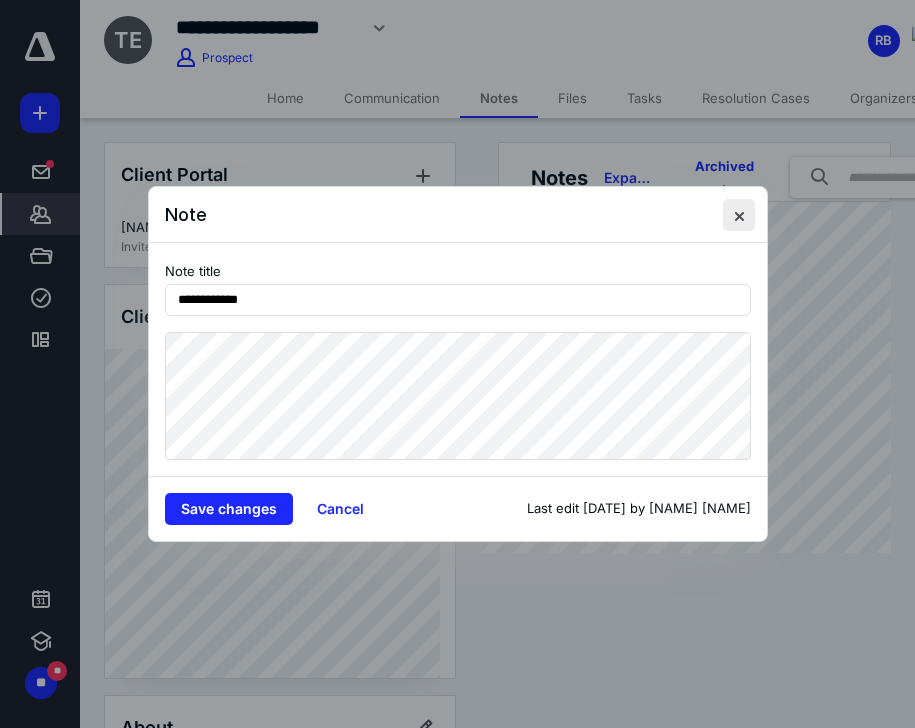 click at bounding box center (739, 215) 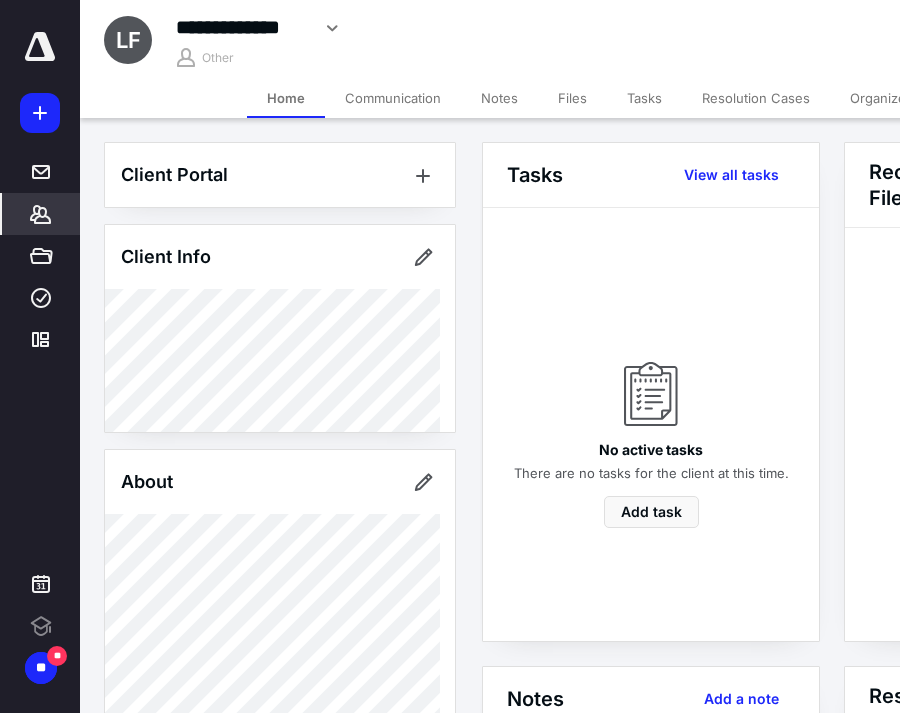scroll, scrollTop: 0, scrollLeft: 0, axis: both 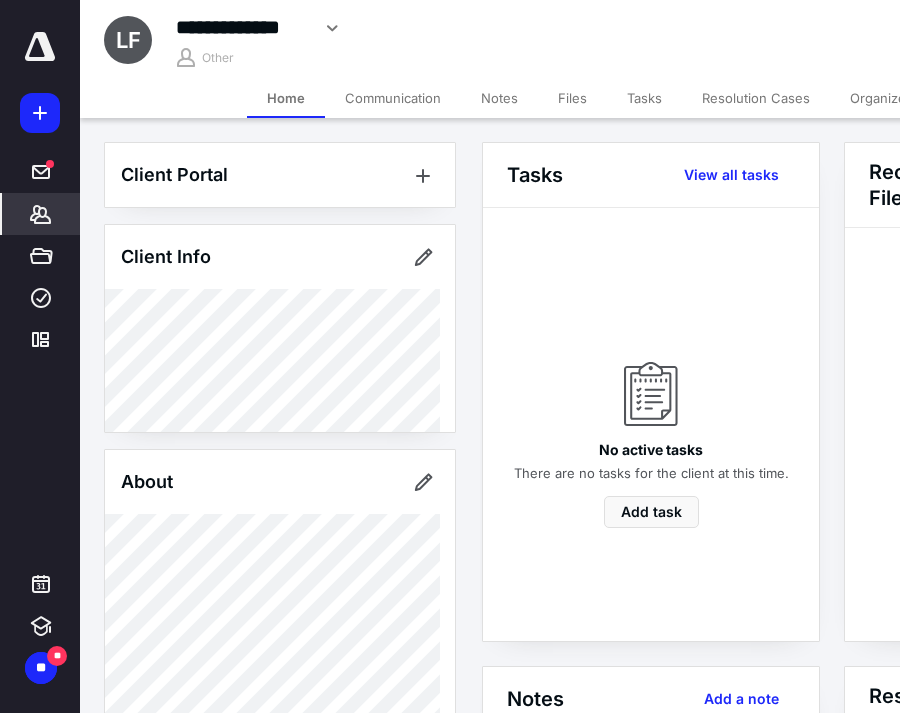 click on "Resolution Cases" at bounding box center (756, 98) 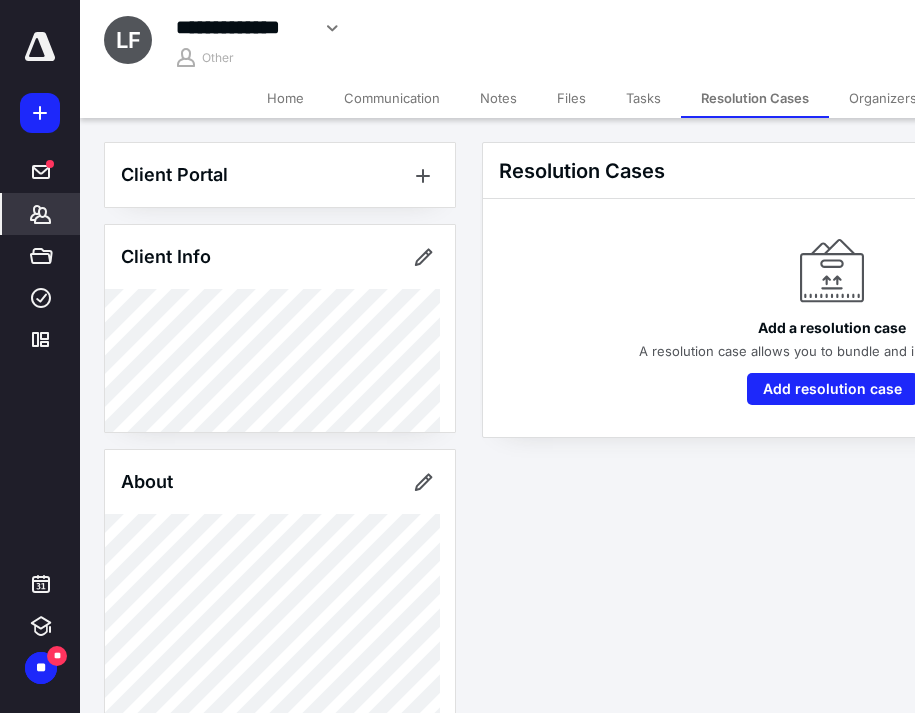 click on "Organizers" at bounding box center [883, 98] 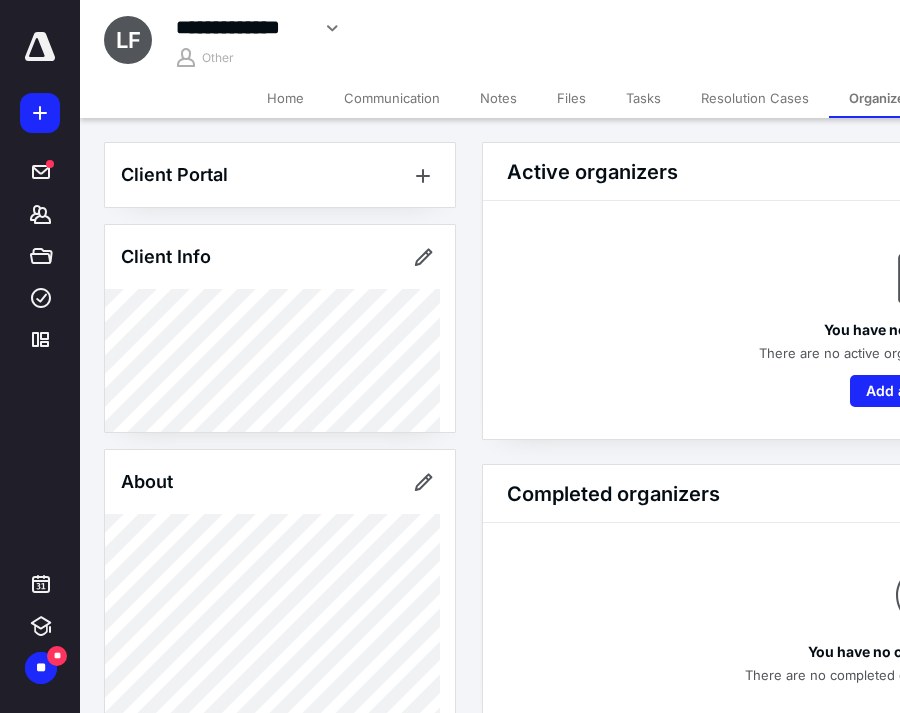click on "Communication" at bounding box center (392, 98) 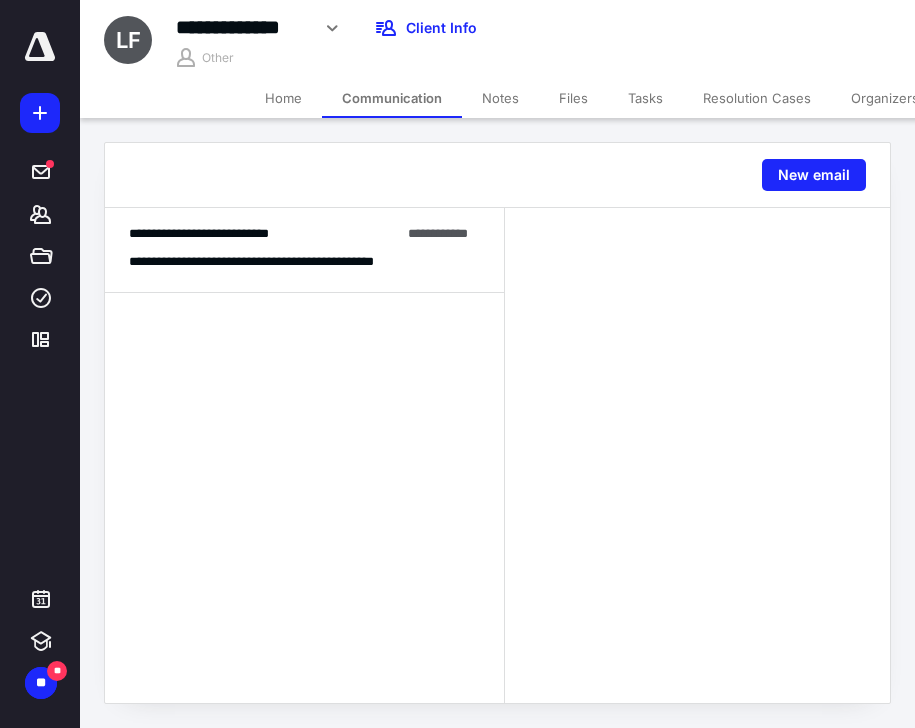 click on "Home" at bounding box center (283, 98) 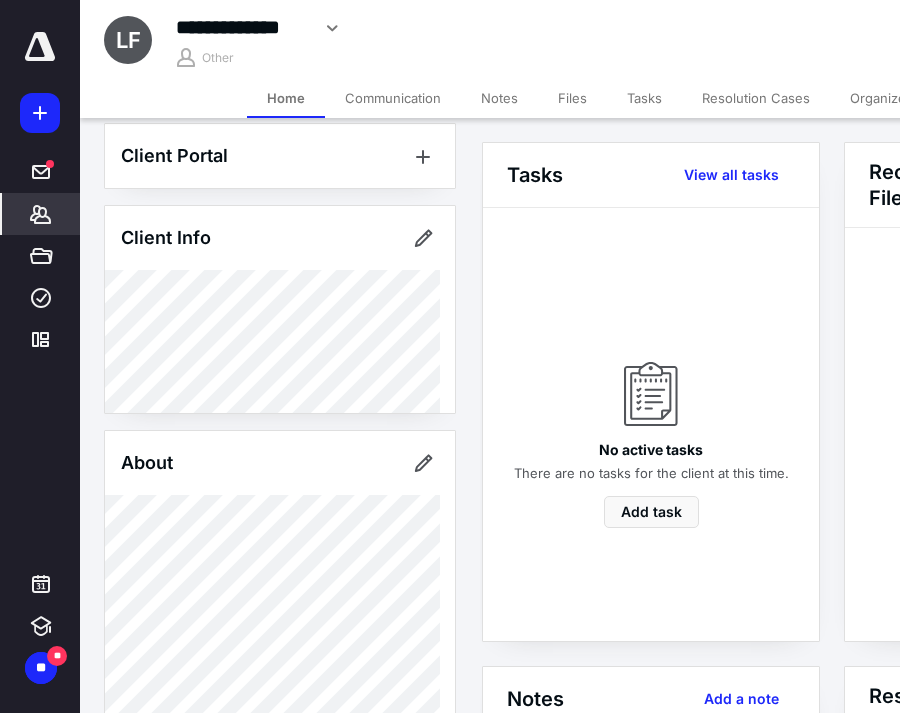 scroll, scrollTop: 15, scrollLeft: 0, axis: vertical 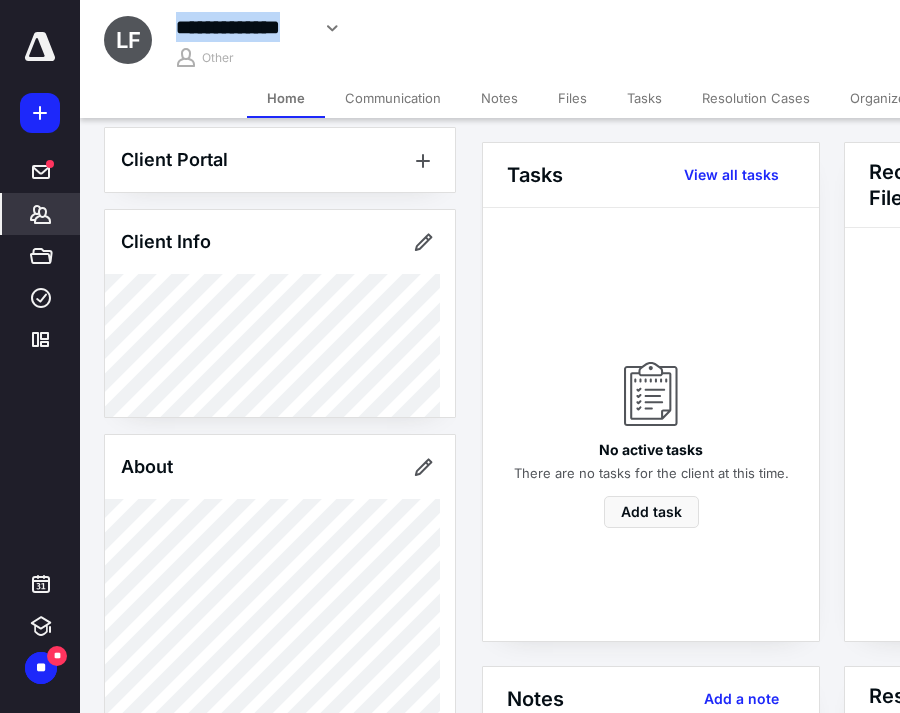 drag, startPoint x: 306, startPoint y: 25, endPoint x: 170, endPoint y: 25, distance: 136 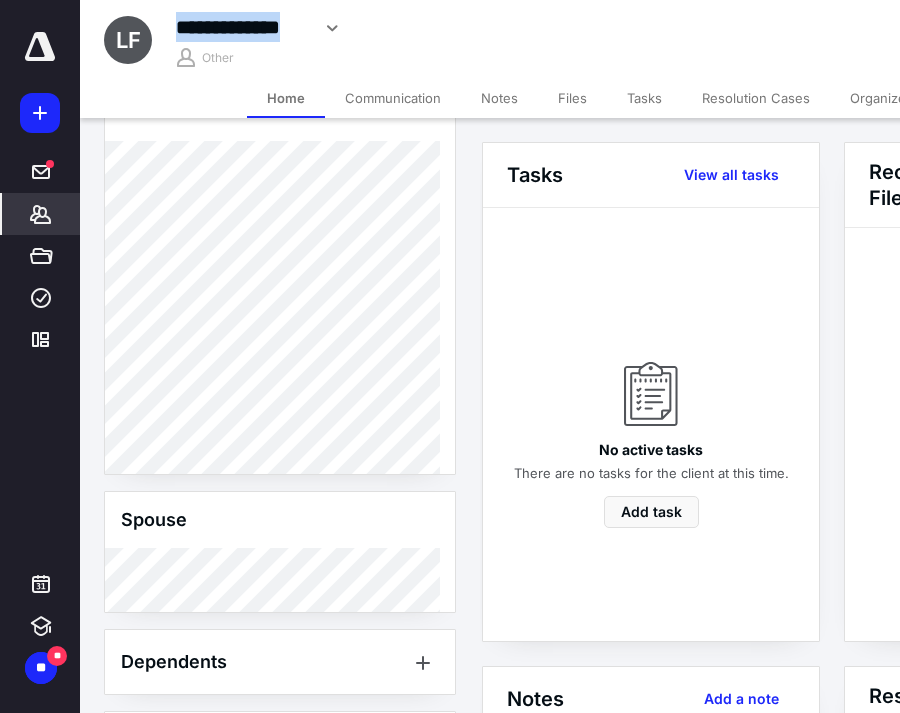 scroll, scrollTop: 400, scrollLeft: 0, axis: vertical 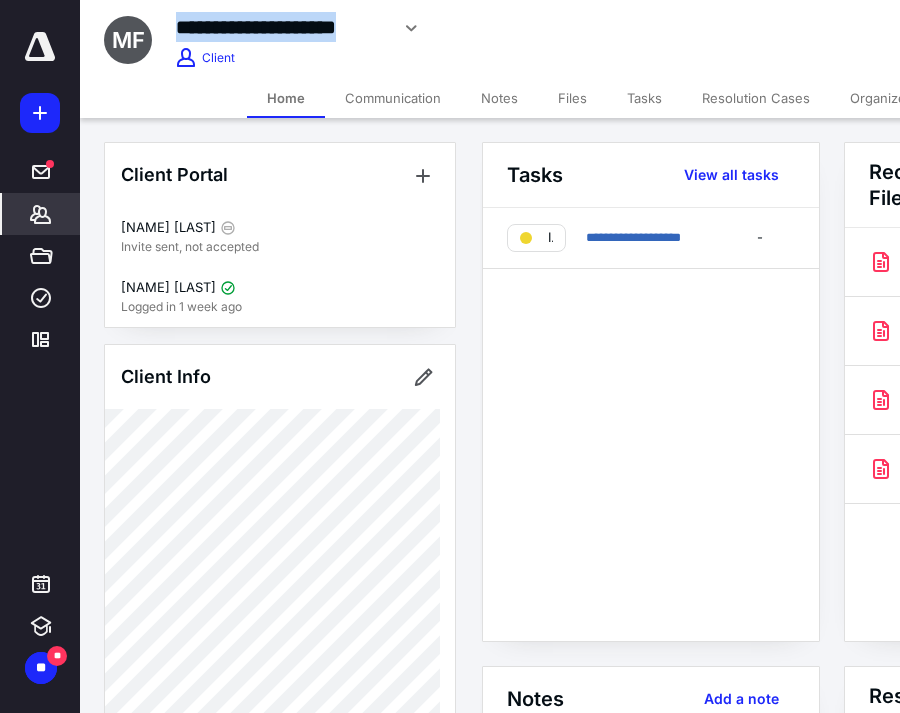 drag, startPoint x: 386, startPoint y: 27, endPoint x: 178, endPoint y: 29, distance: 208.00961 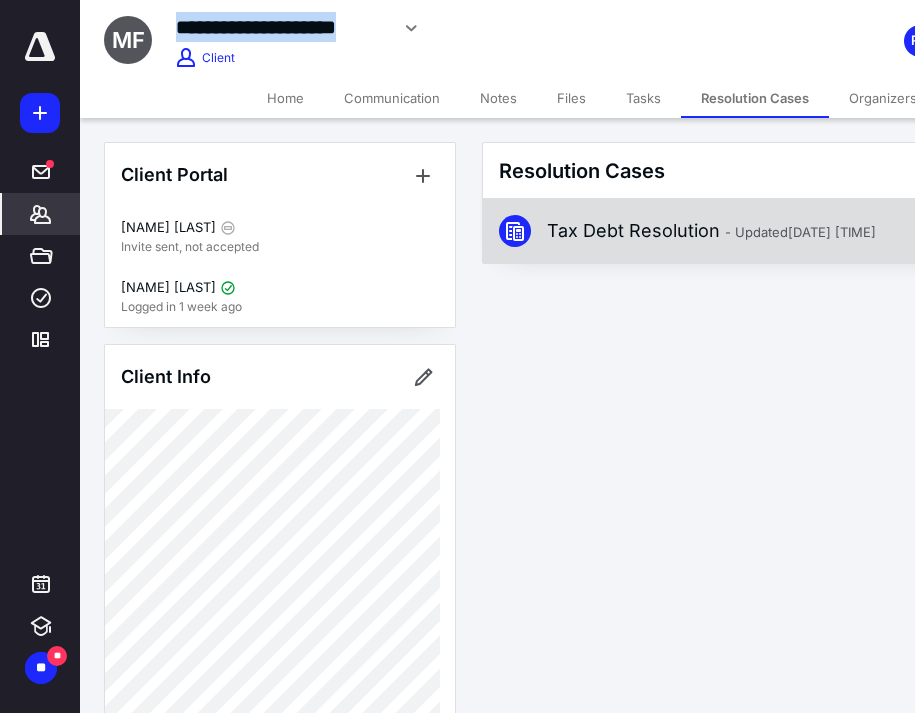 click on "Tax Debt Resolution    - Updated  [DATE] [TIME]" at bounding box center [796, 231] 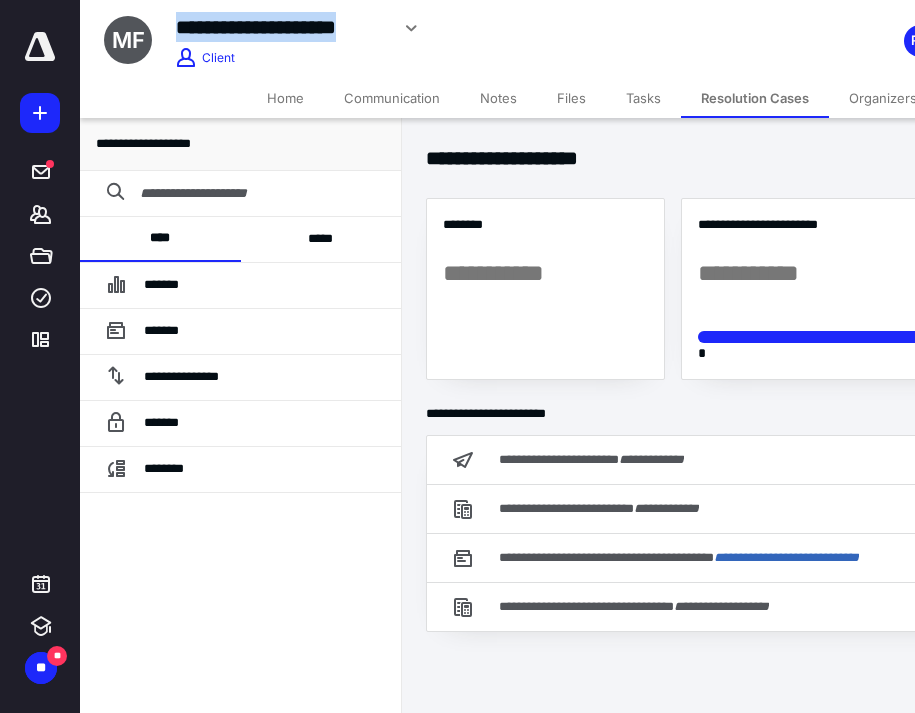 click on "Notes" at bounding box center (498, 98) 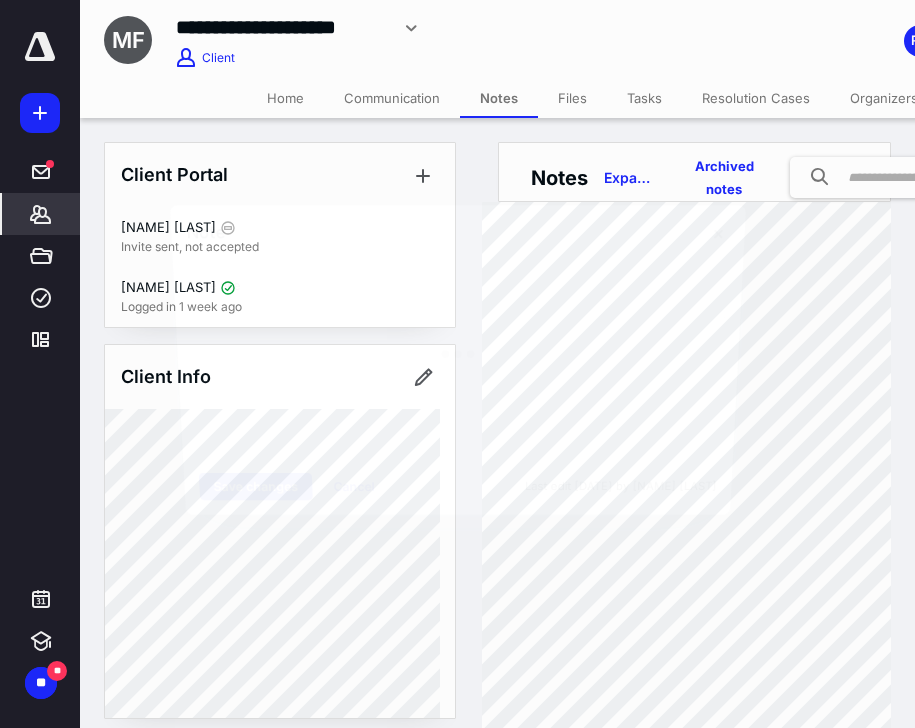 click on "Note title" at bounding box center [457, 358] 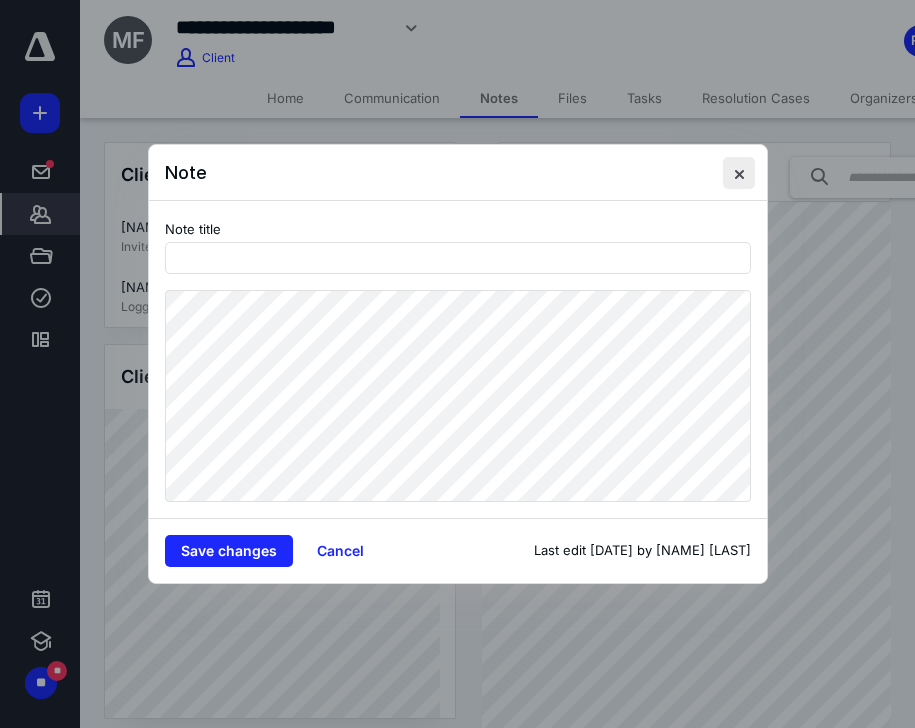 click at bounding box center (739, 173) 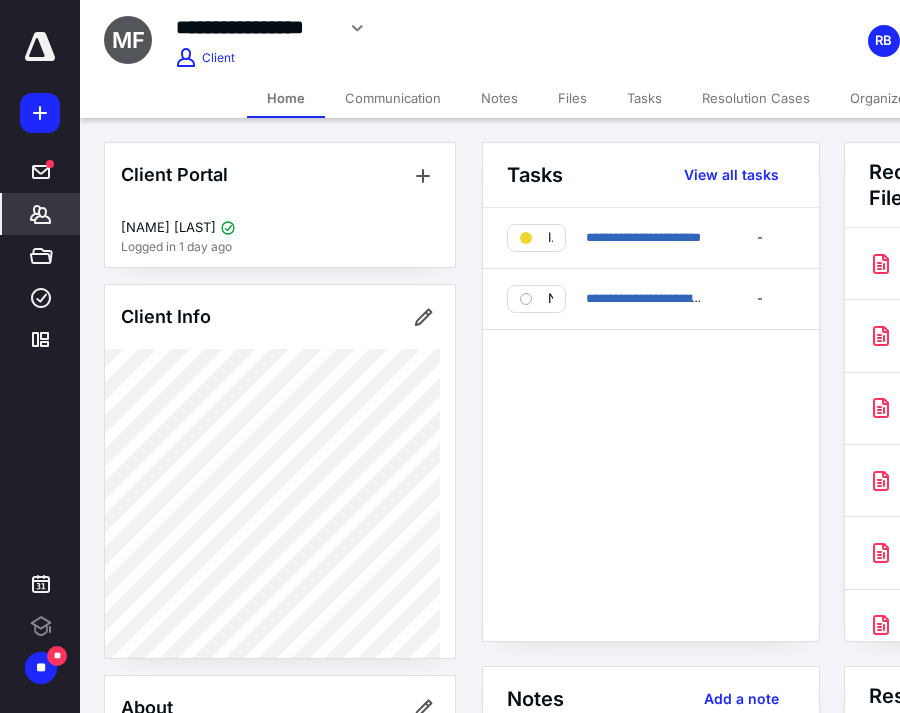 scroll, scrollTop: 0, scrollLeft: 0, axis: both 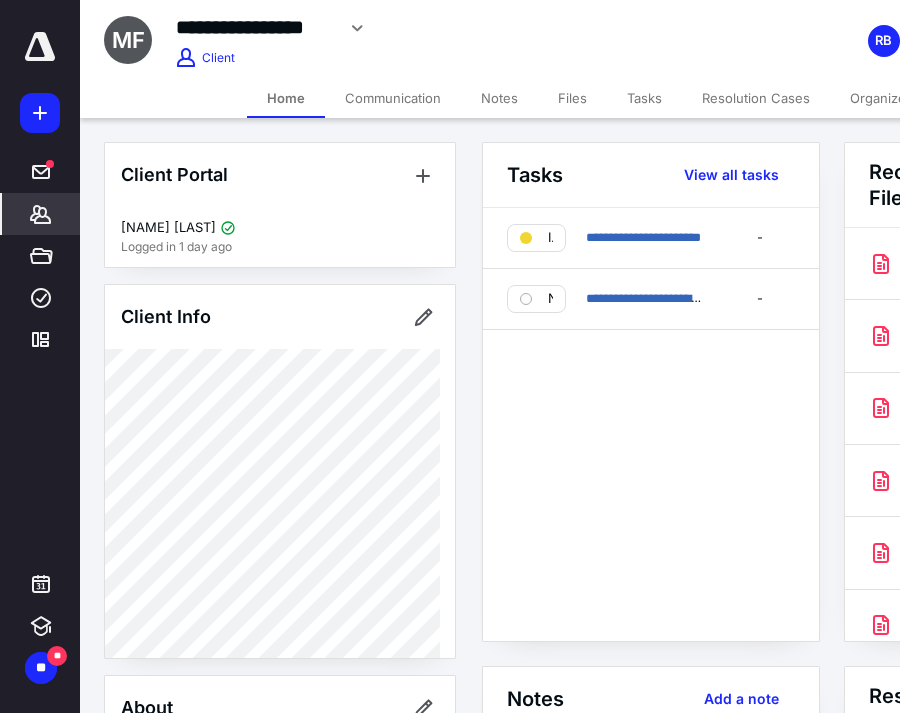 click on "Resolution Cases" at bounding box center (756, 98) 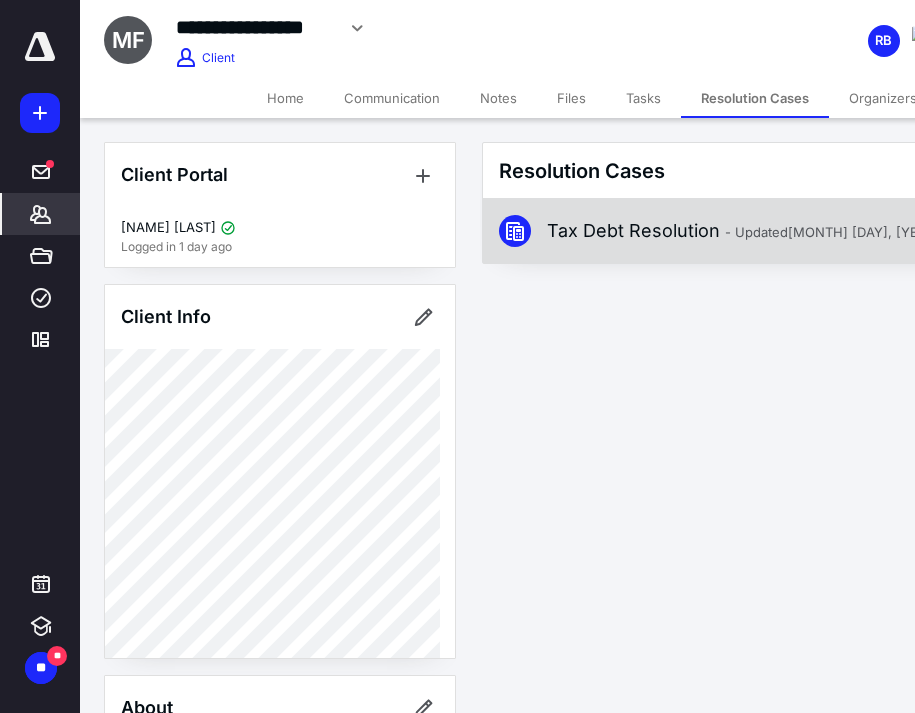 click on "Tax Debt Resolution   - Updated  May 7, 2025 2:03 PM" at bounding box center [766, 231] 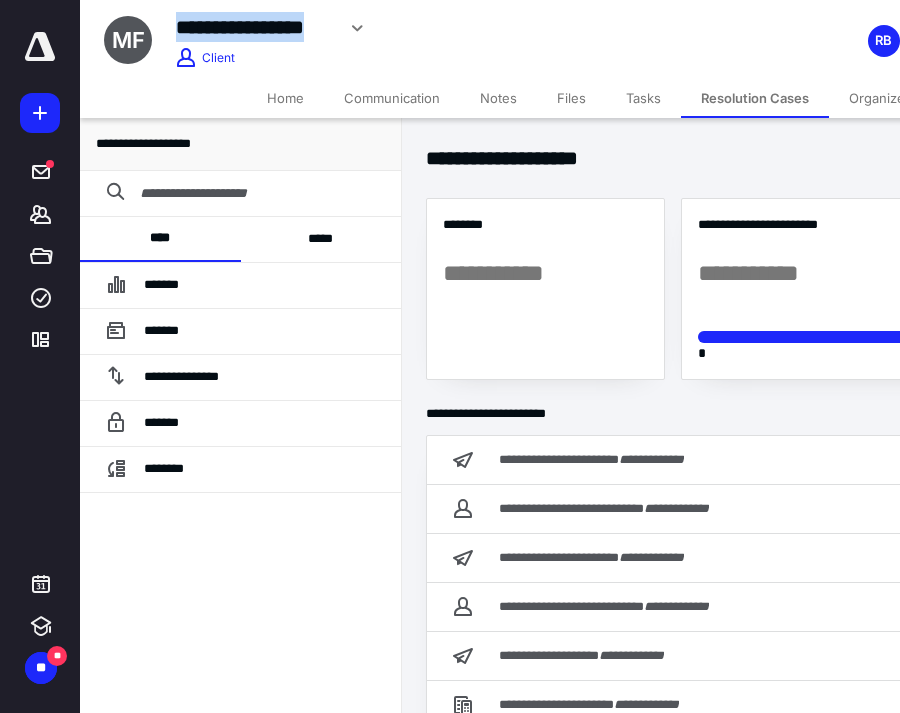 click on "**********" at bounding box center [462, 28] 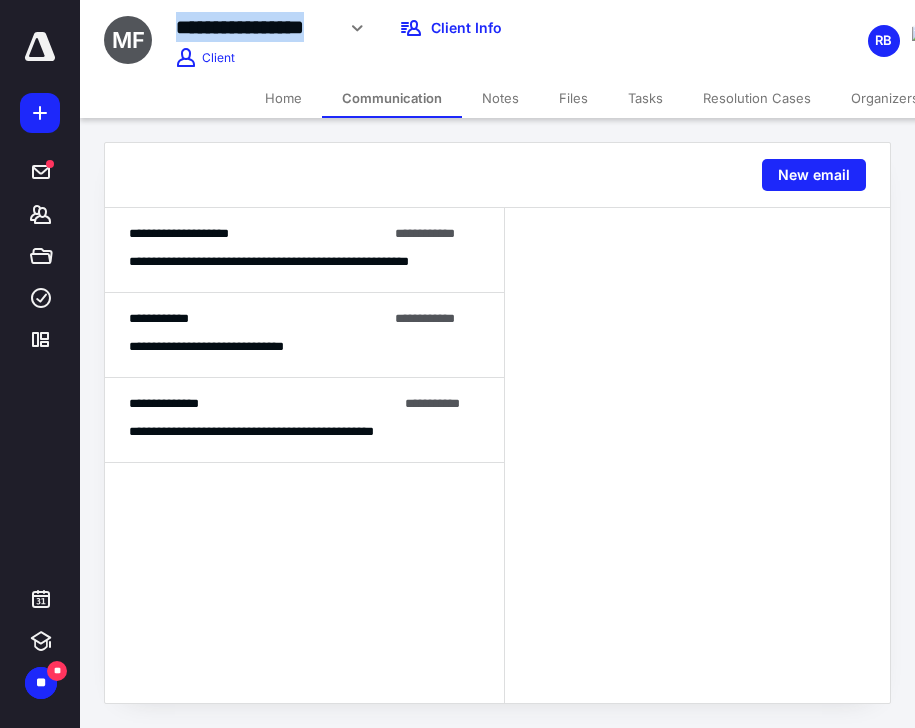 click on "Home" at bounding box center (283, 98) 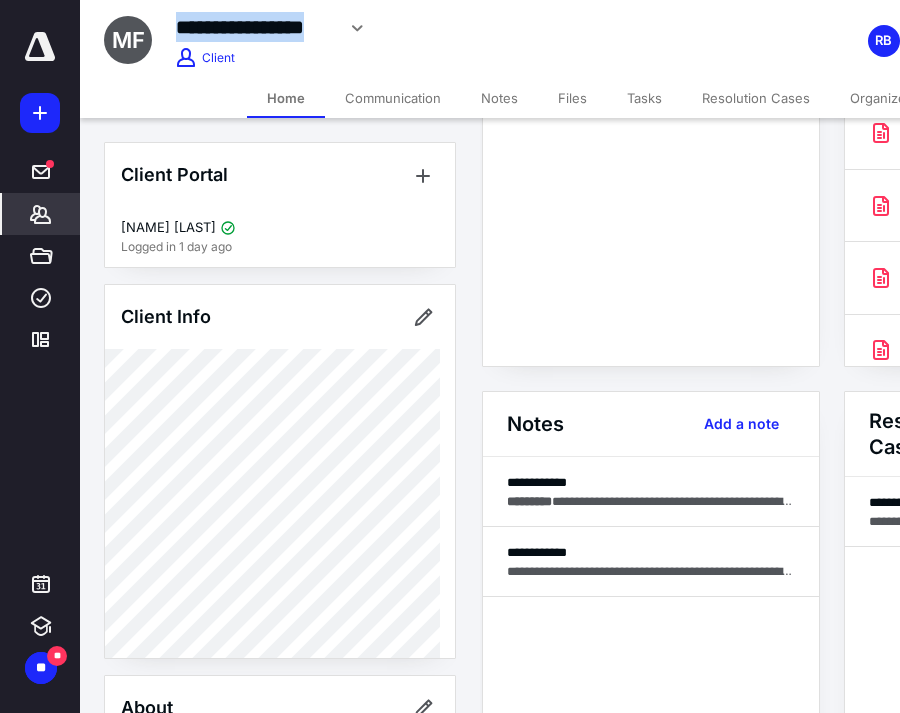 scroll, scrollTop: 280, scrollLeft: 0, axis: vertical 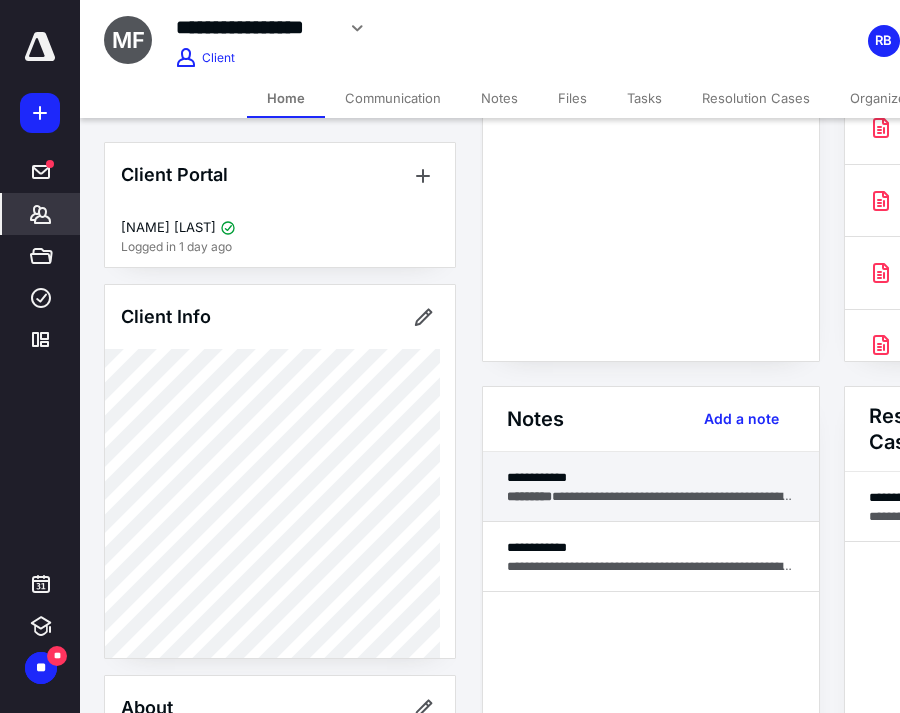 click on "**********" at bounding box center [651, 496] 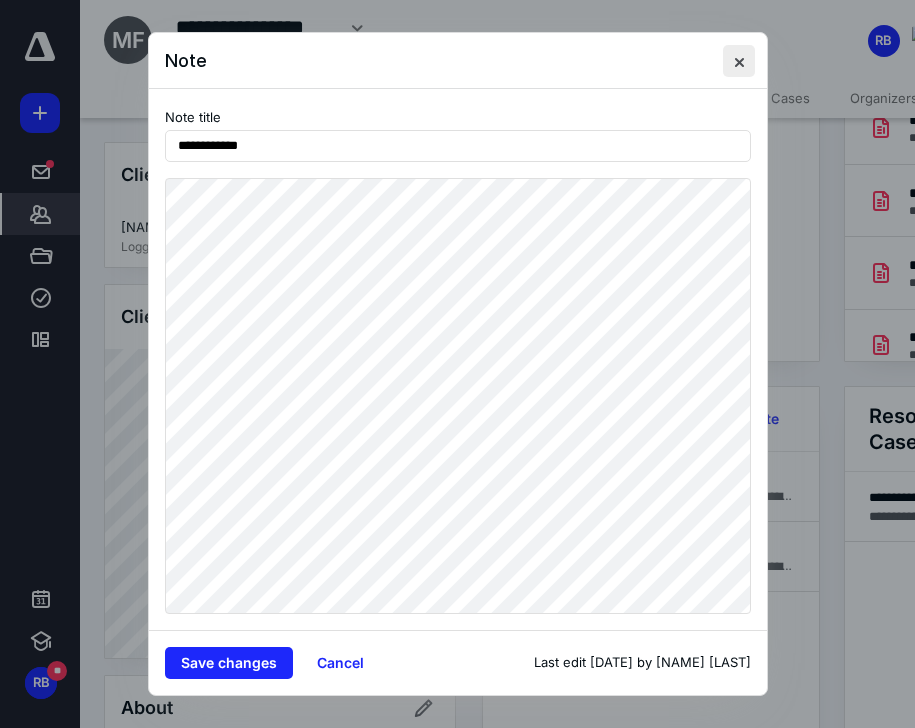 click at bounding box center (739, 61) 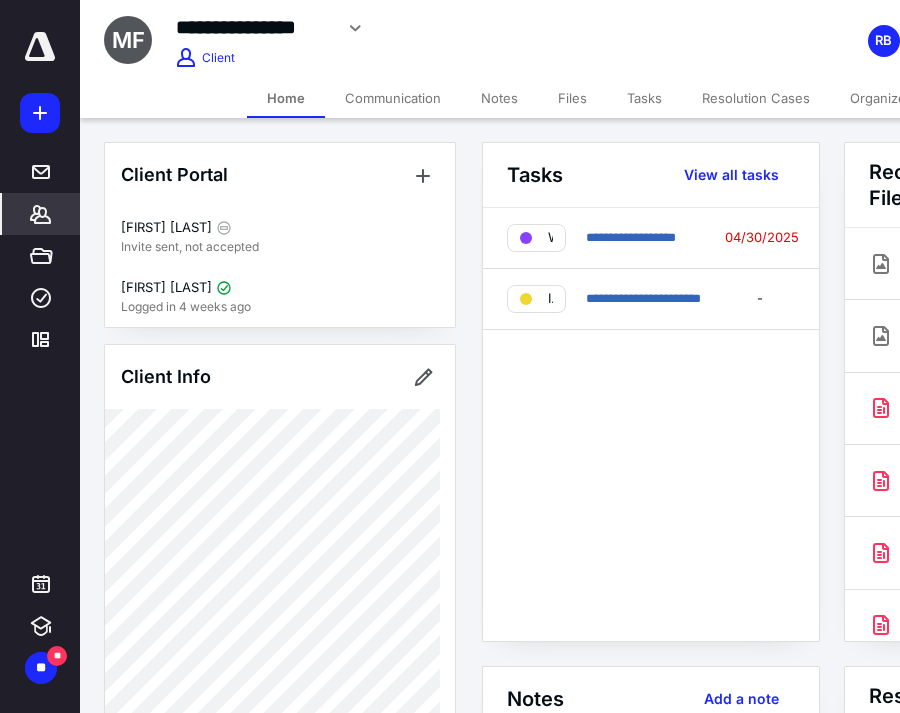 scroll, scrollTop: 0, scrollLeft: 0, axis: both 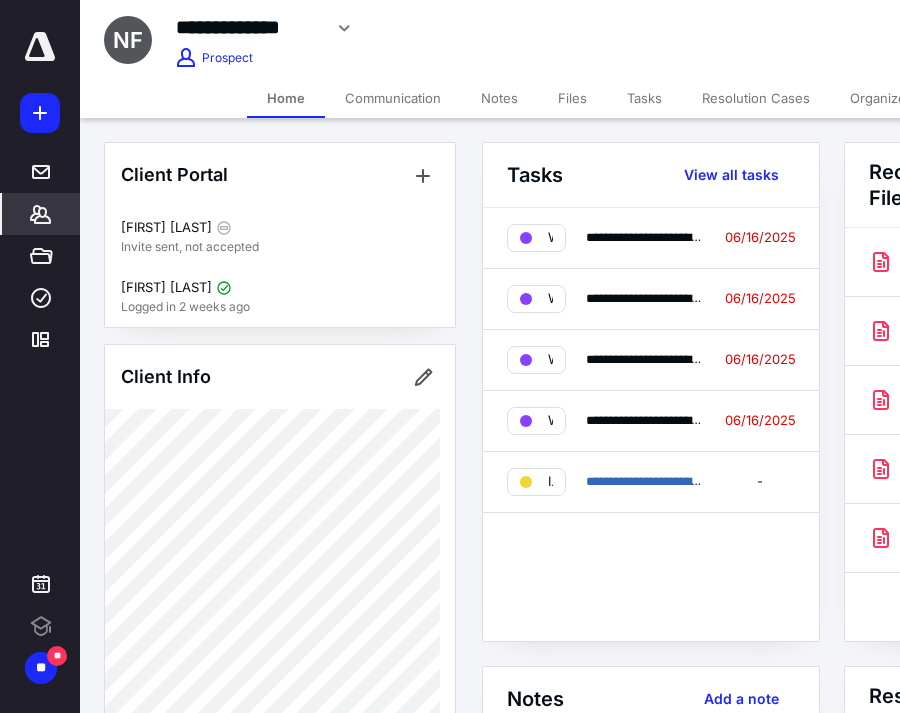 click on "Resolution Cases" at bounding box center (756, 98) 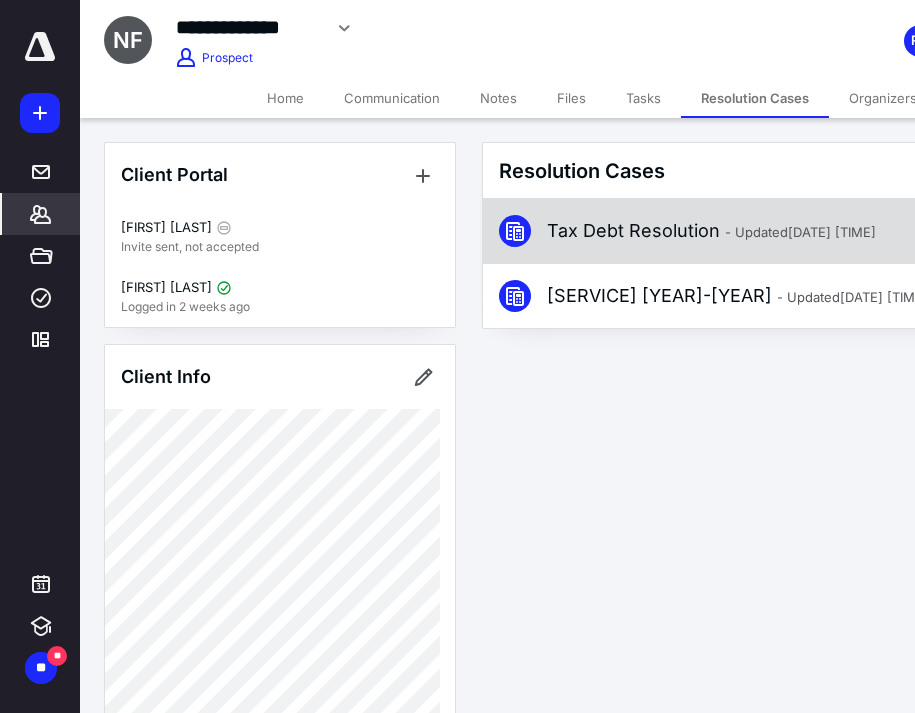 click on "Tax Debt Resolution    - Updated  Jun 16, 2025 2:18 PM" at bounding box center (711, 231) 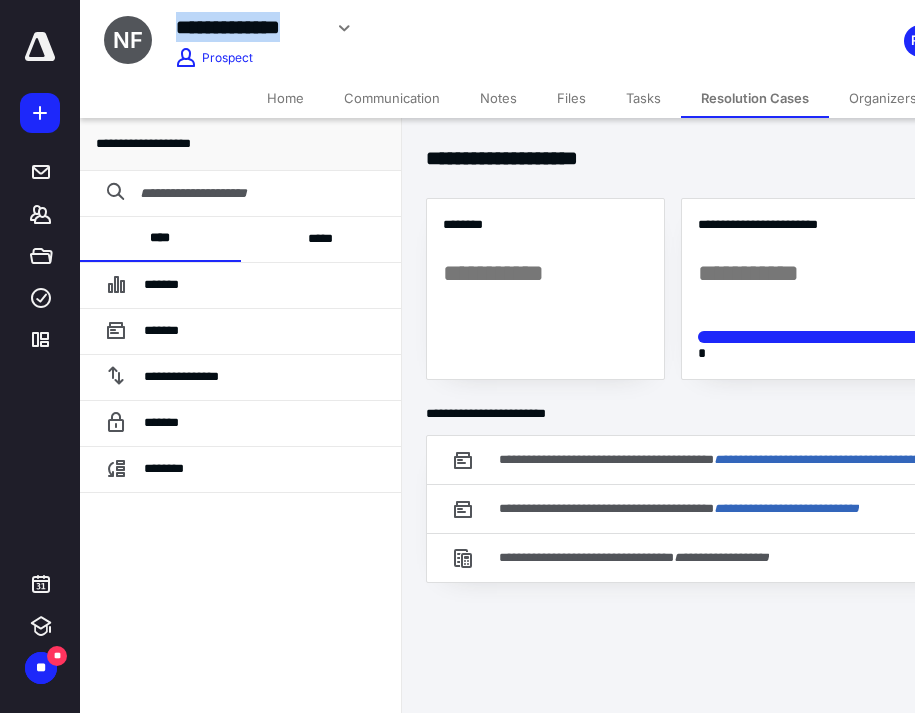 drag, startPoint x: 180, startPoint y: 30, endPoint x: 313, endPoint y: 24, distance: 133.13527 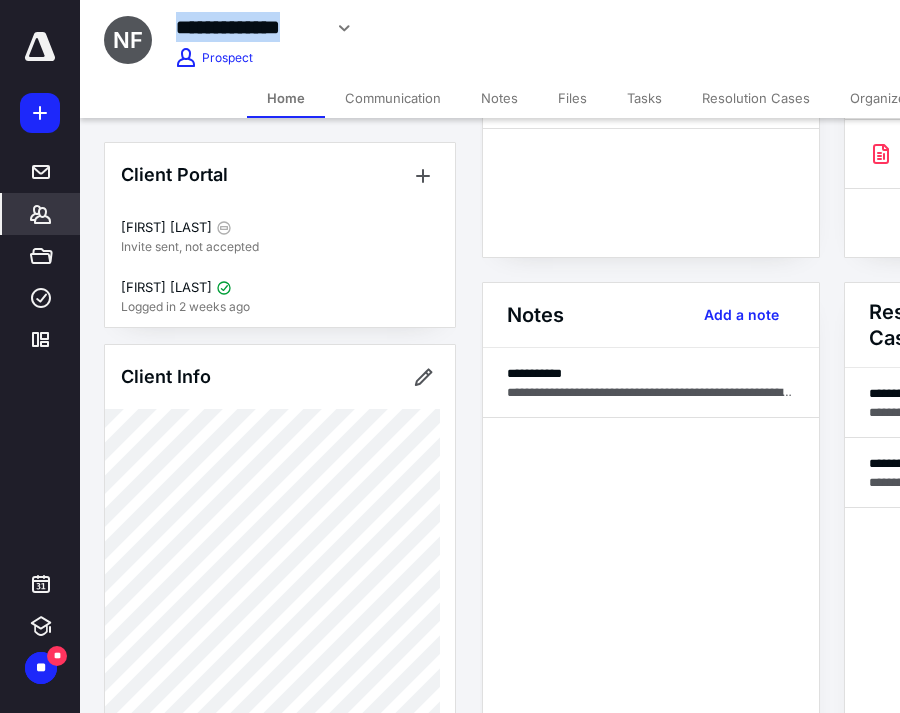 scroll, scrollTop: 394, scrollLeft: 0, axis: vertical 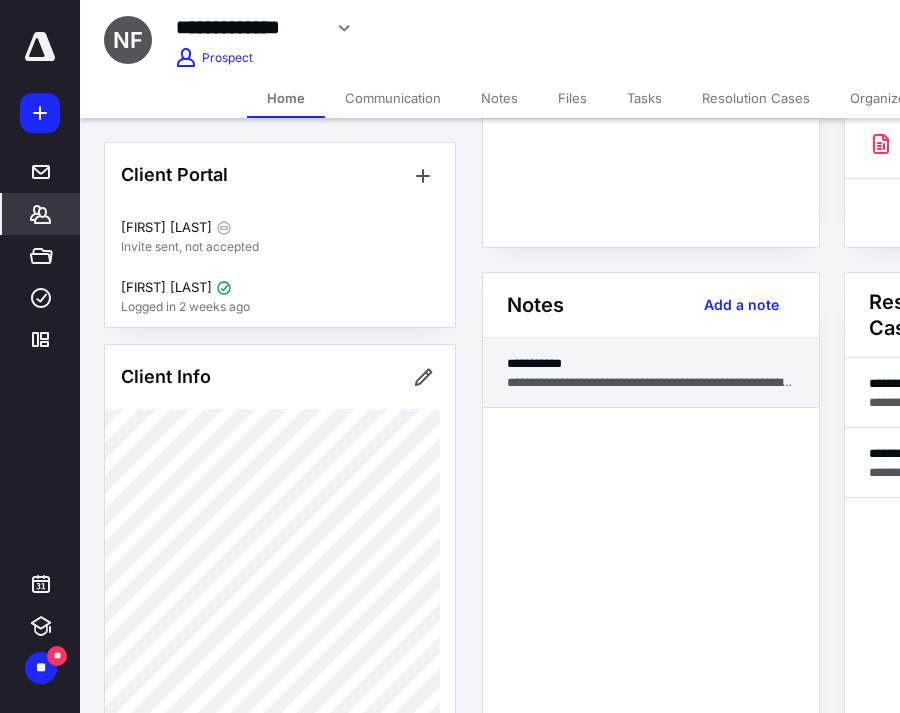 click on "**********" at bounding box center (651, 382) 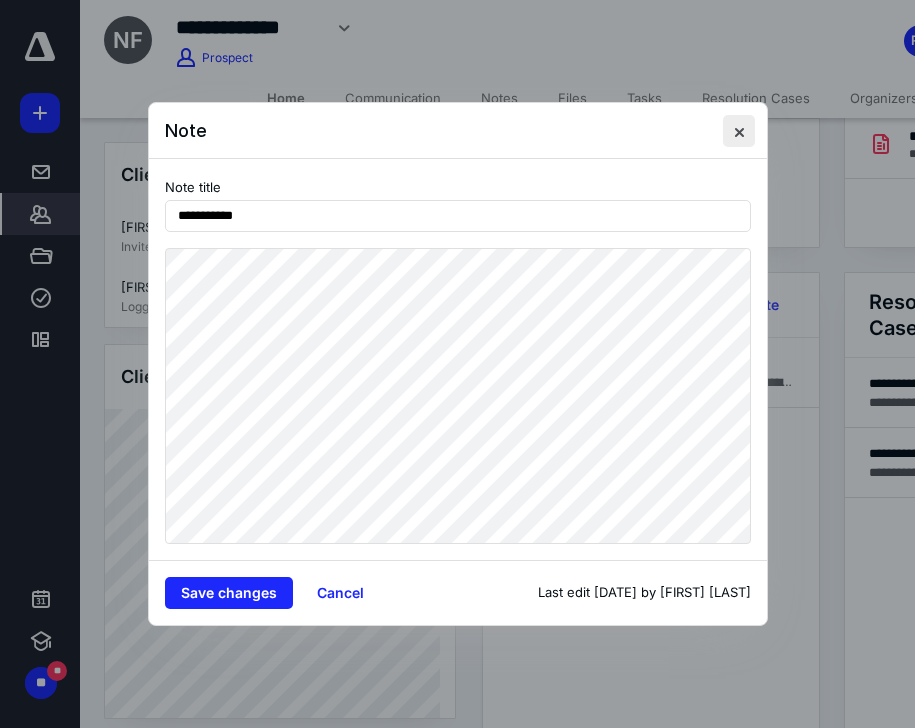 click at bounding box center (739, 131) 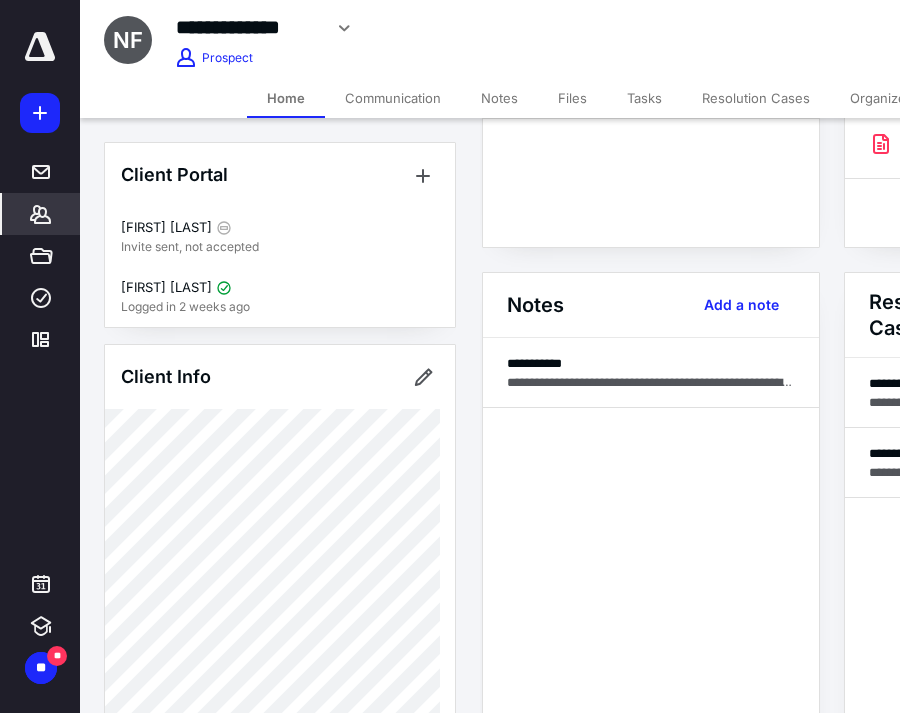 click on "Resolution Cases" at bounding box center [756, 98] 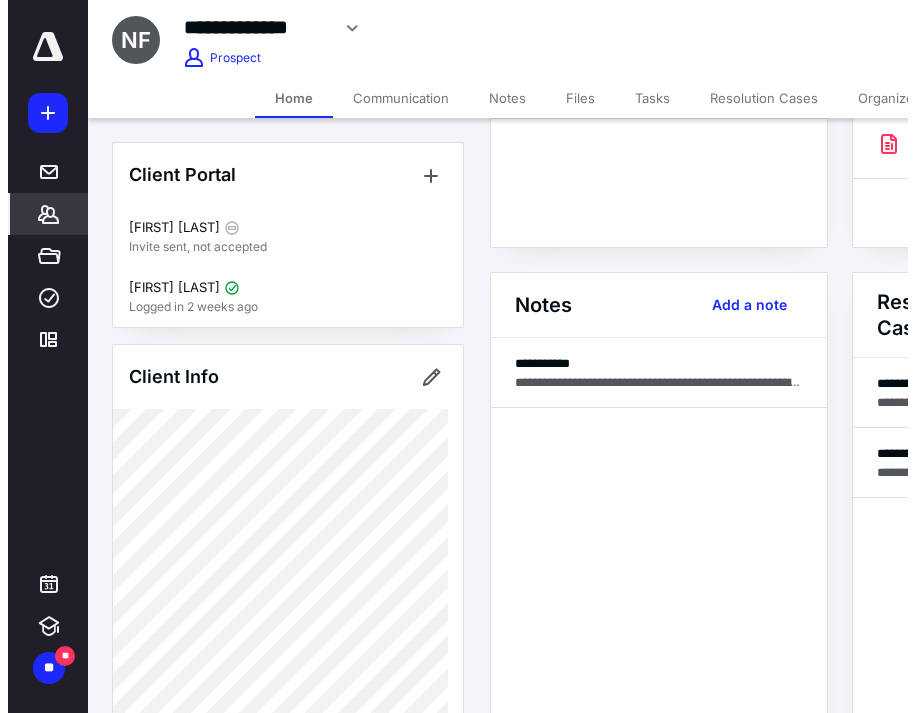 scroll, scrollTop: 0, scrollLeft: 0, axis: both 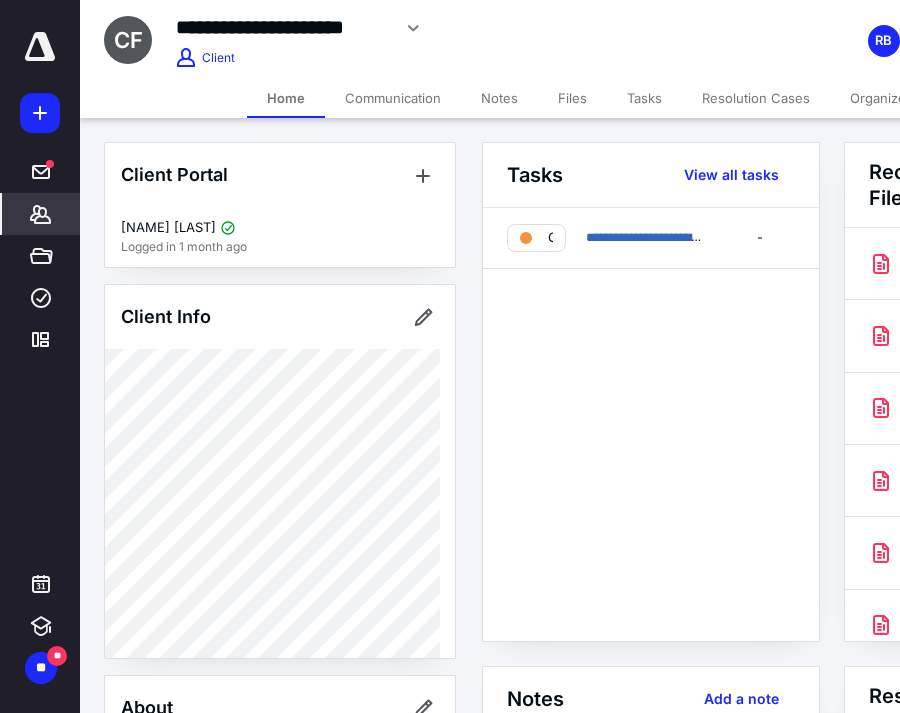 click on "**********" at bounding box center [283, 27] 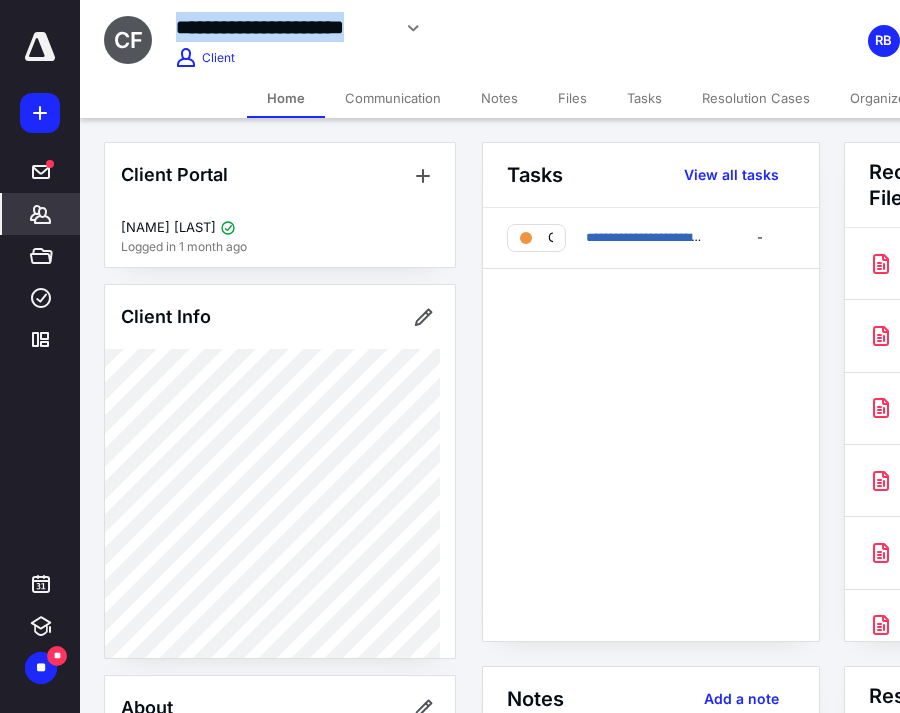 click on "**********" at bounding box center (462, 28) 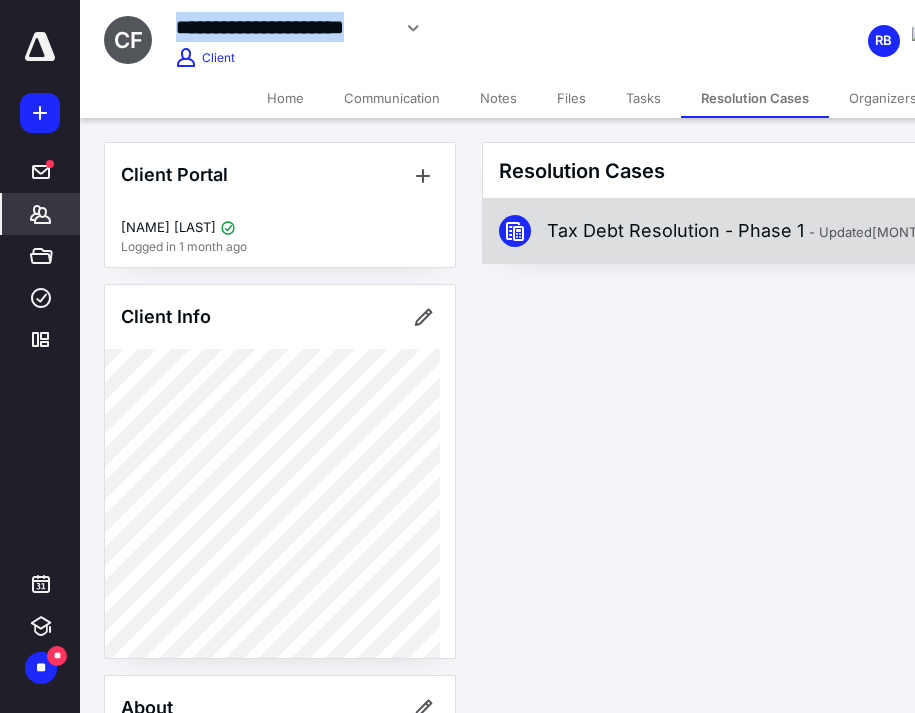 click on "Tax Debt Resolution - Phase 1   - Updated  [MONTH] [DAY], [YEAR] [TIME]" at bounding box center [808, 231] 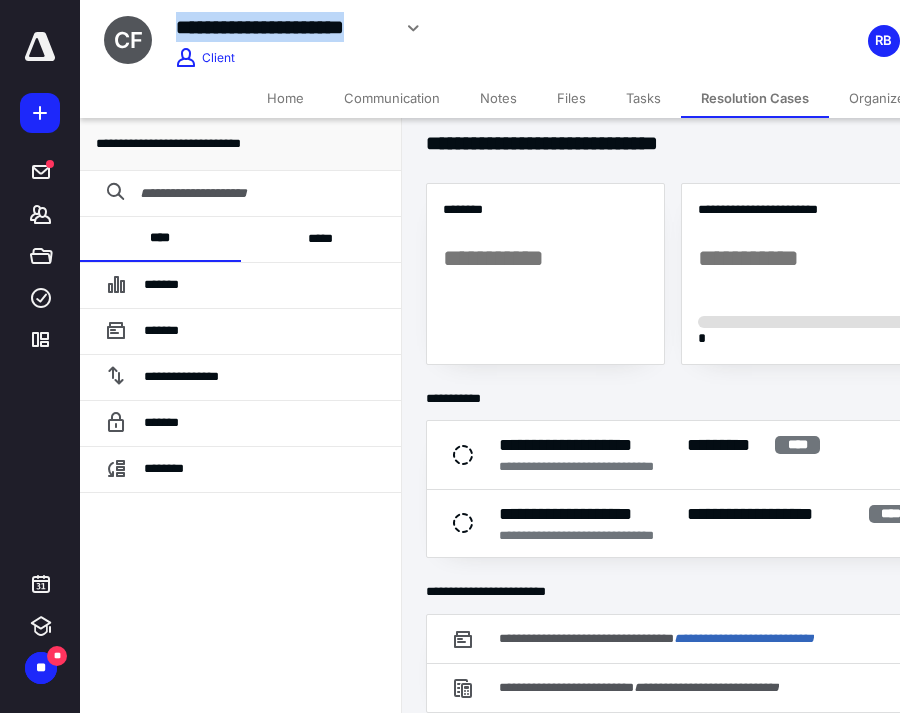 scroll, scrollTop: 62, scrollLeft: 0, axis: vertical 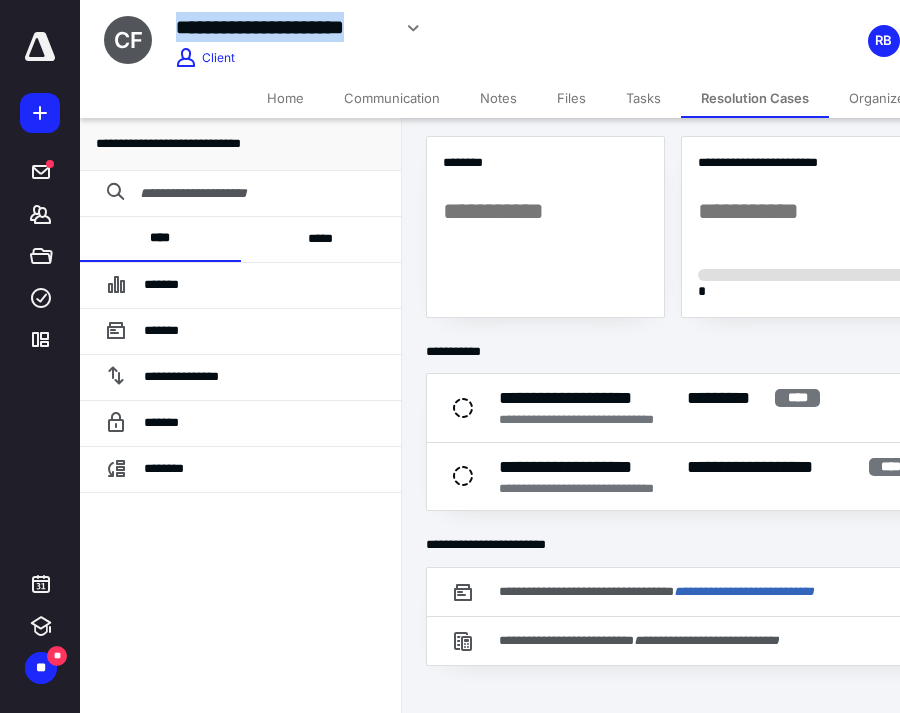 click on "Home" at bounding box center [285, 98] 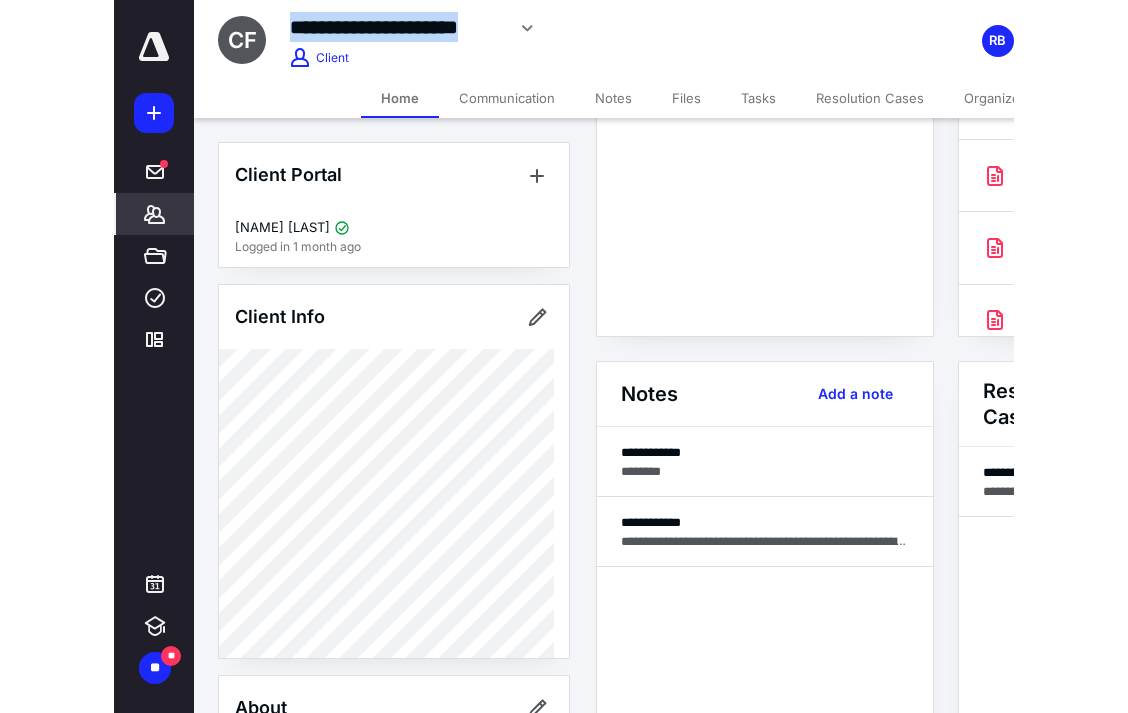 scroll, scrollTop: 319, scrollLeft: 0, axis: vertical 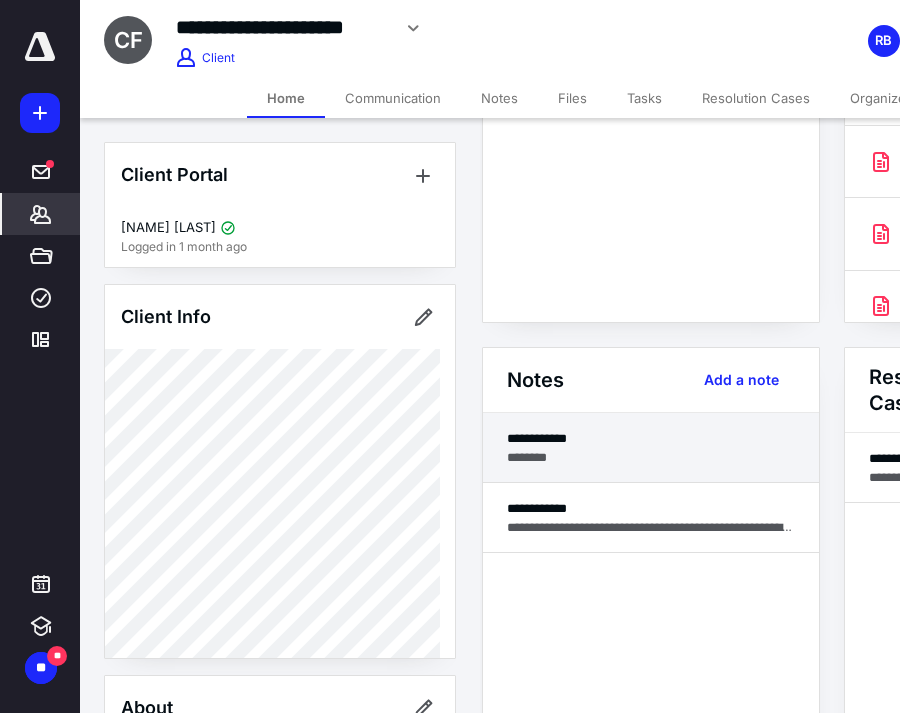 click on "**********" at bounding box center [651, 438] 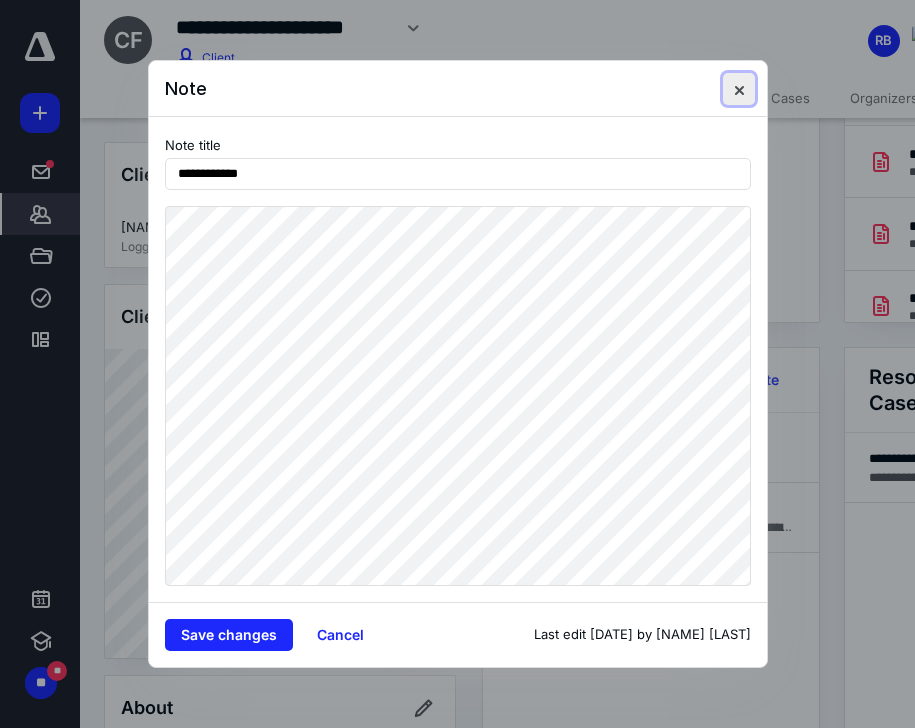 drag, startPoint x: 736, startPoint y: 86, endPoint x: 733, endPoint y: 96, distance: 10.440307 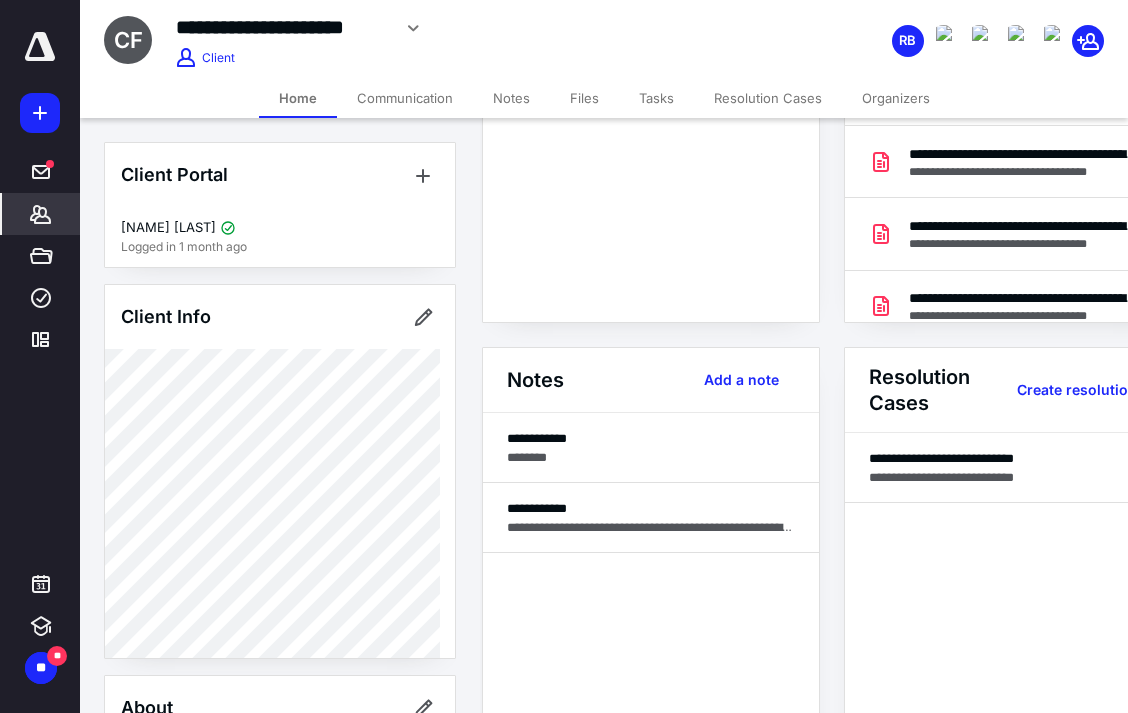 click on "Resolution Cases" at bounding box center [768, 98] 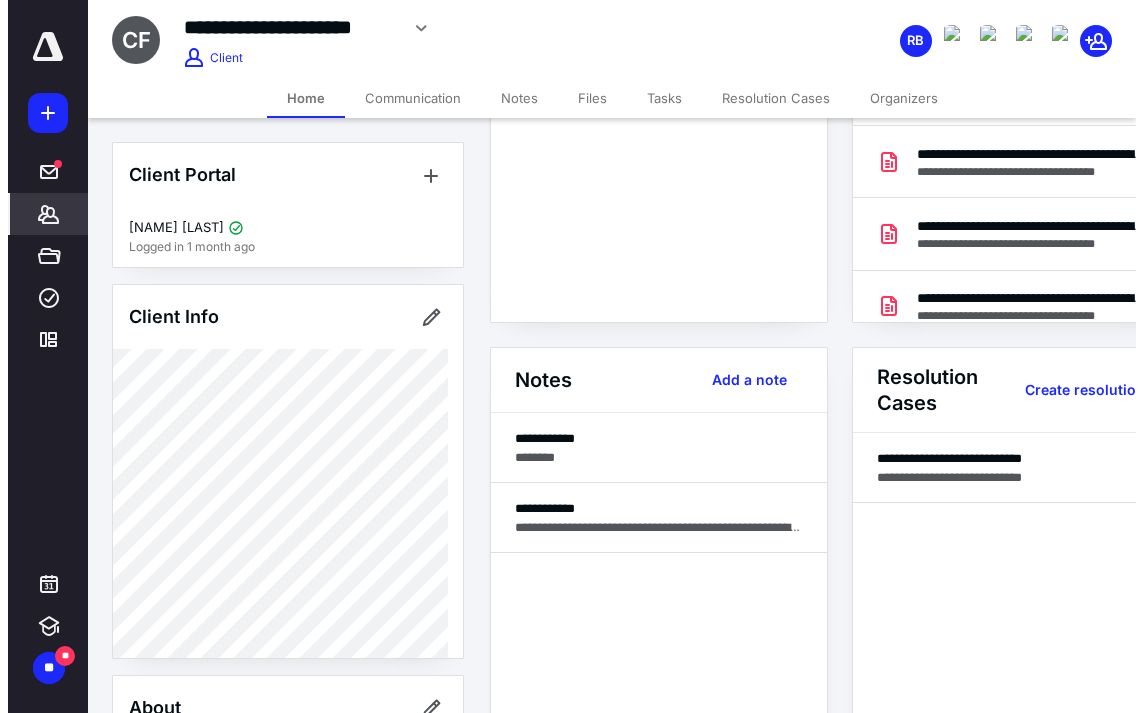 scroll, scrollTop: 0, scrollLeft: 0, axis: both 